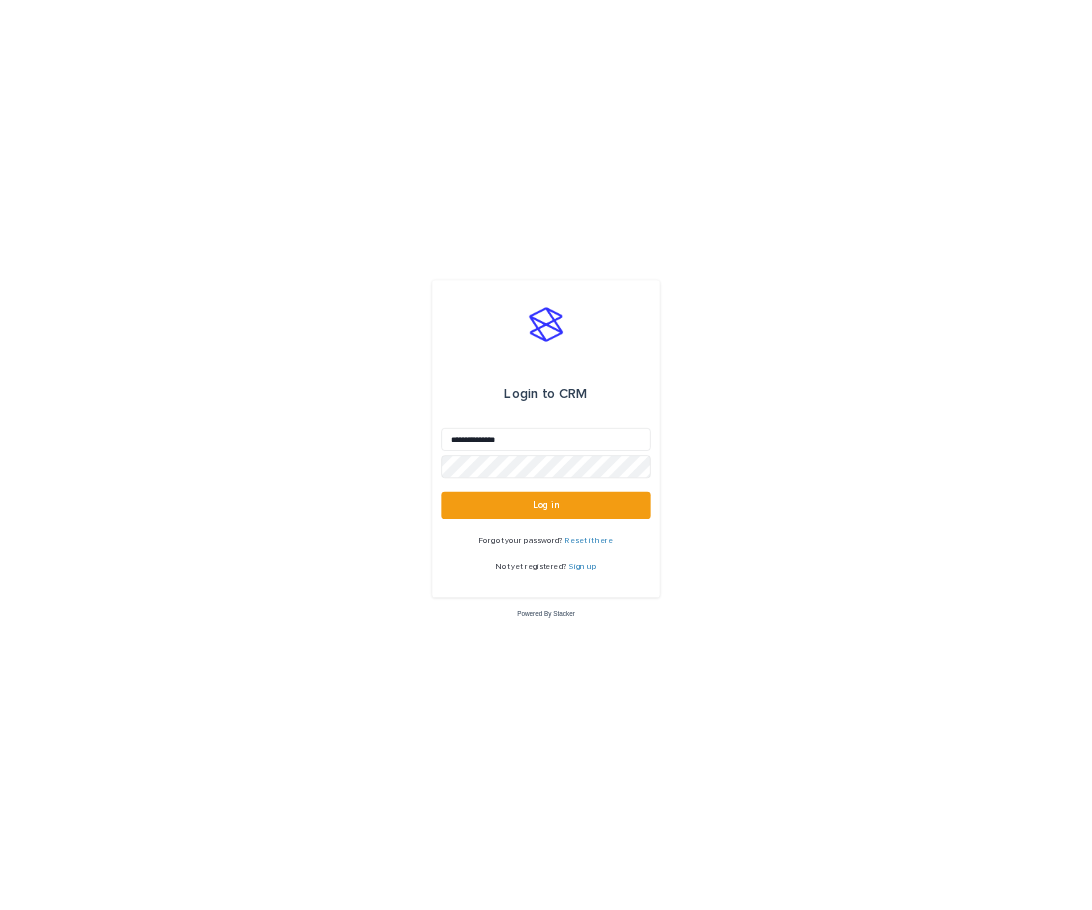 scroll, scrollTop: 0, scrollLeft: 0, axis: both 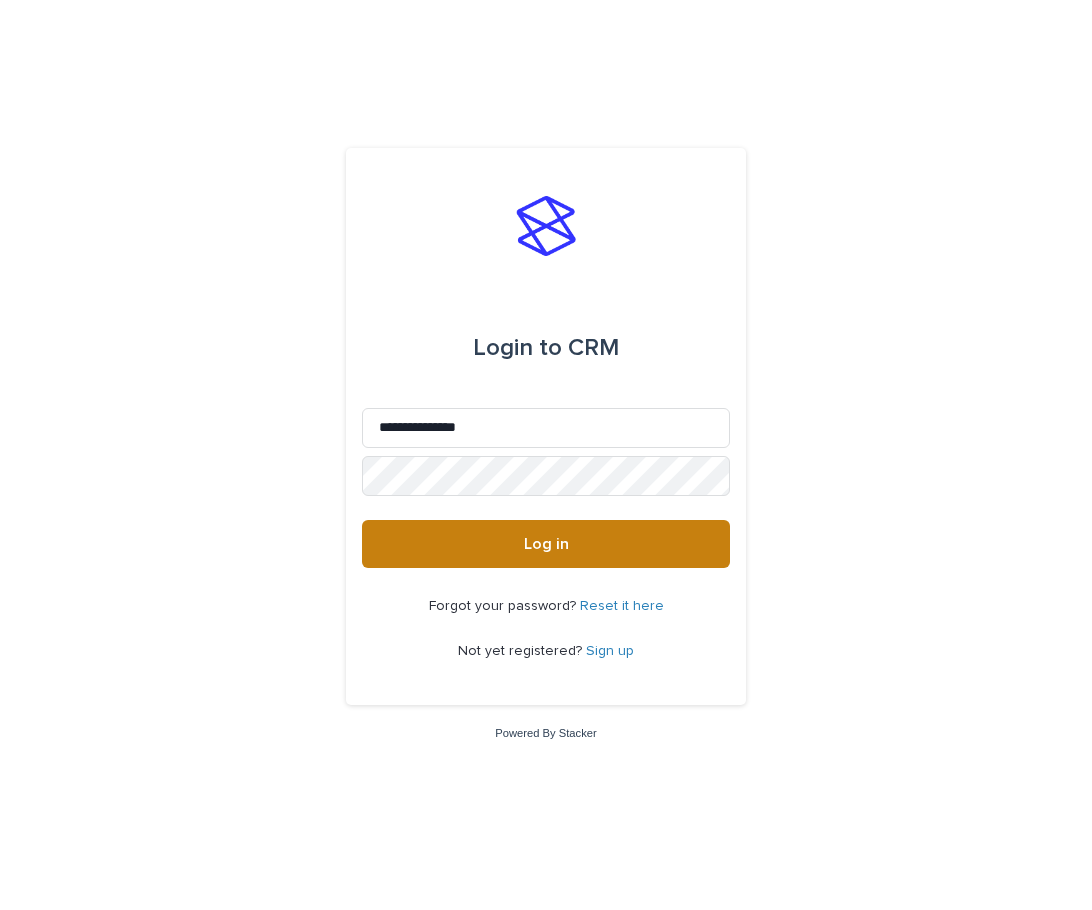 click on "Log in" at bounding box center (546, 544) 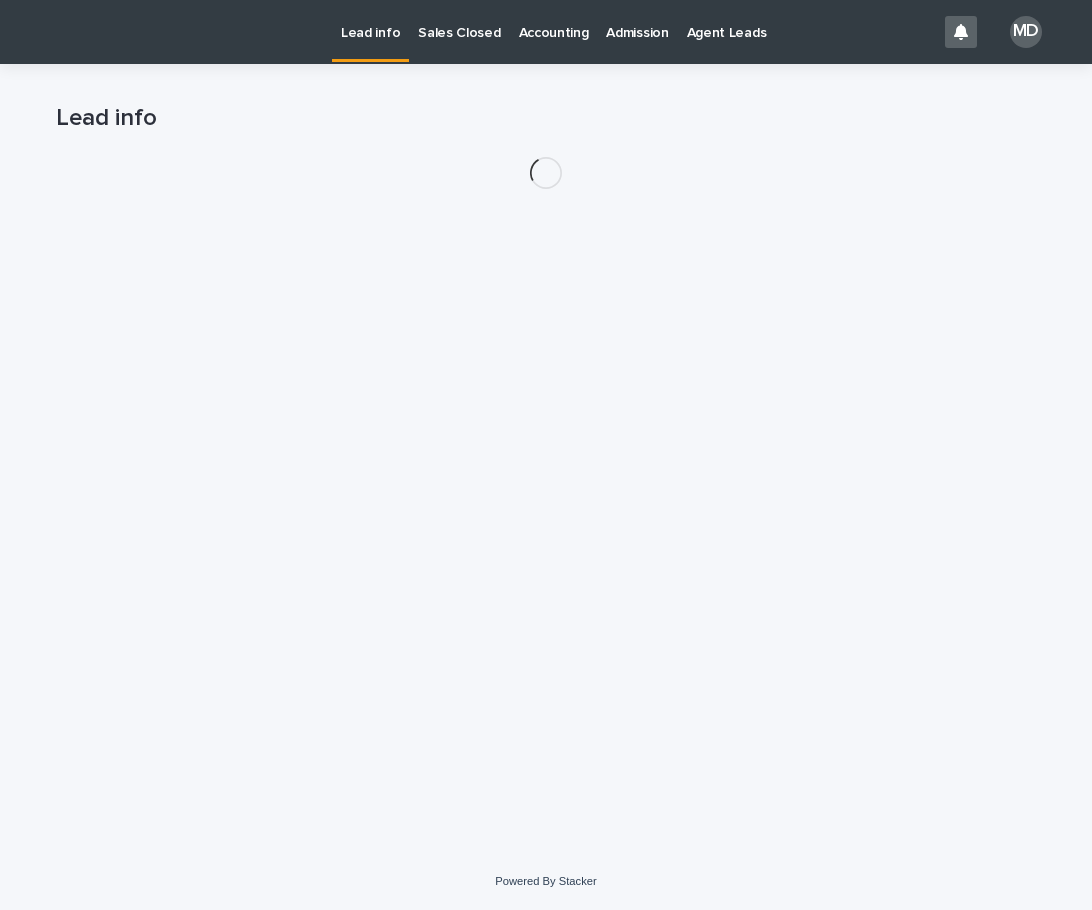 scroll, scrollTop: 0, scrollLeft: 0, axis: both 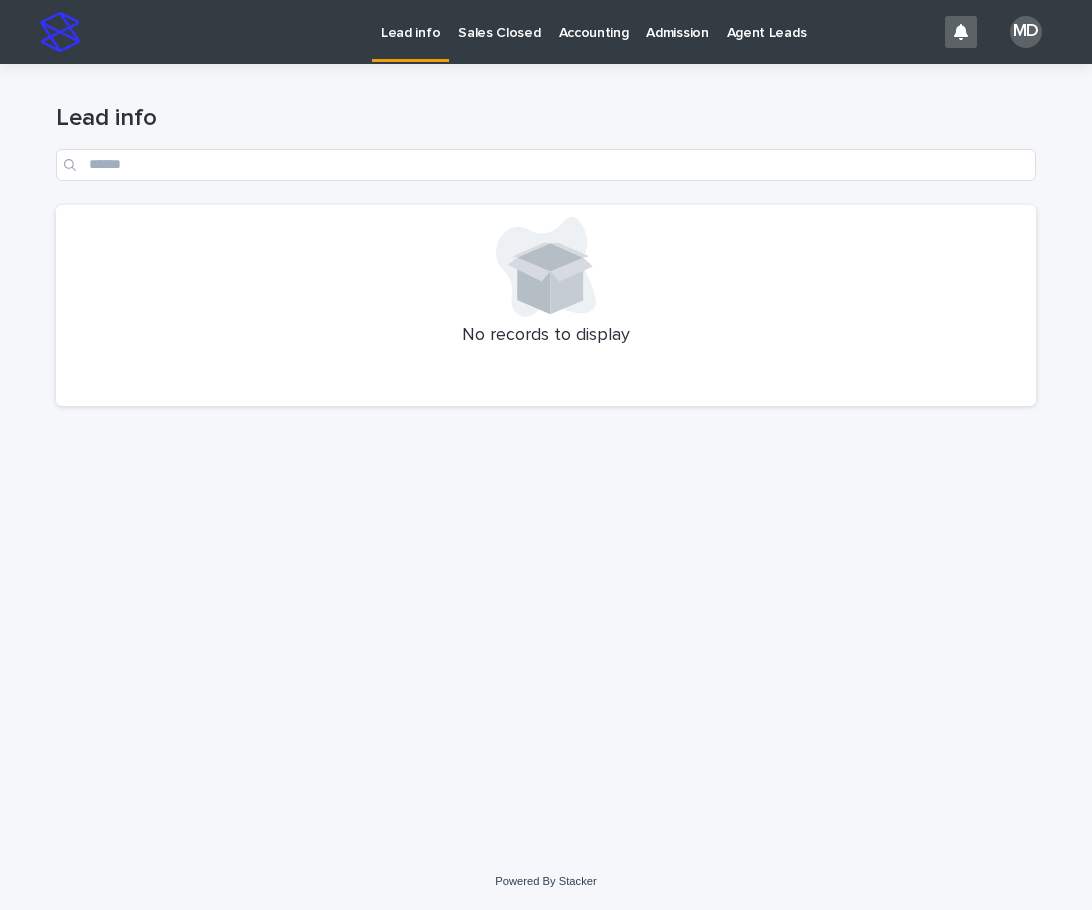 click on "Admission" at bounding box center [677, 21] 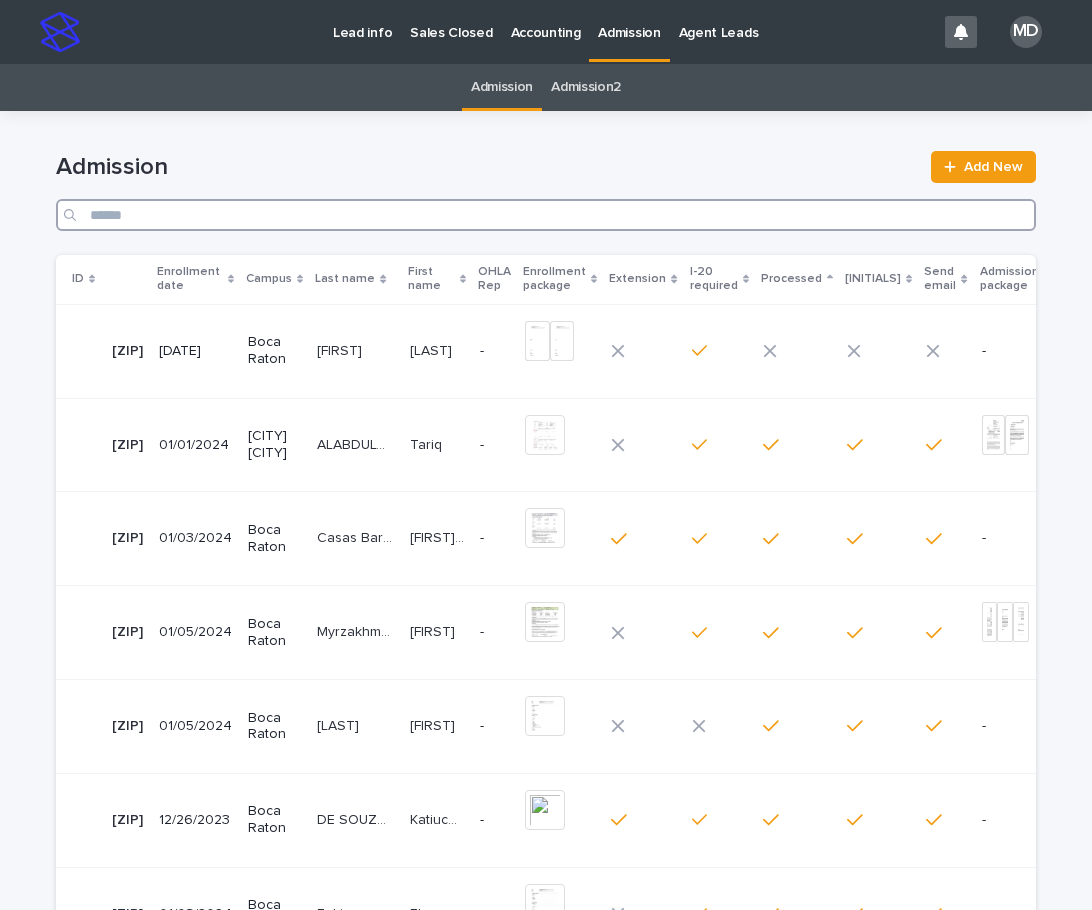 click at bounding box center [546, 215] 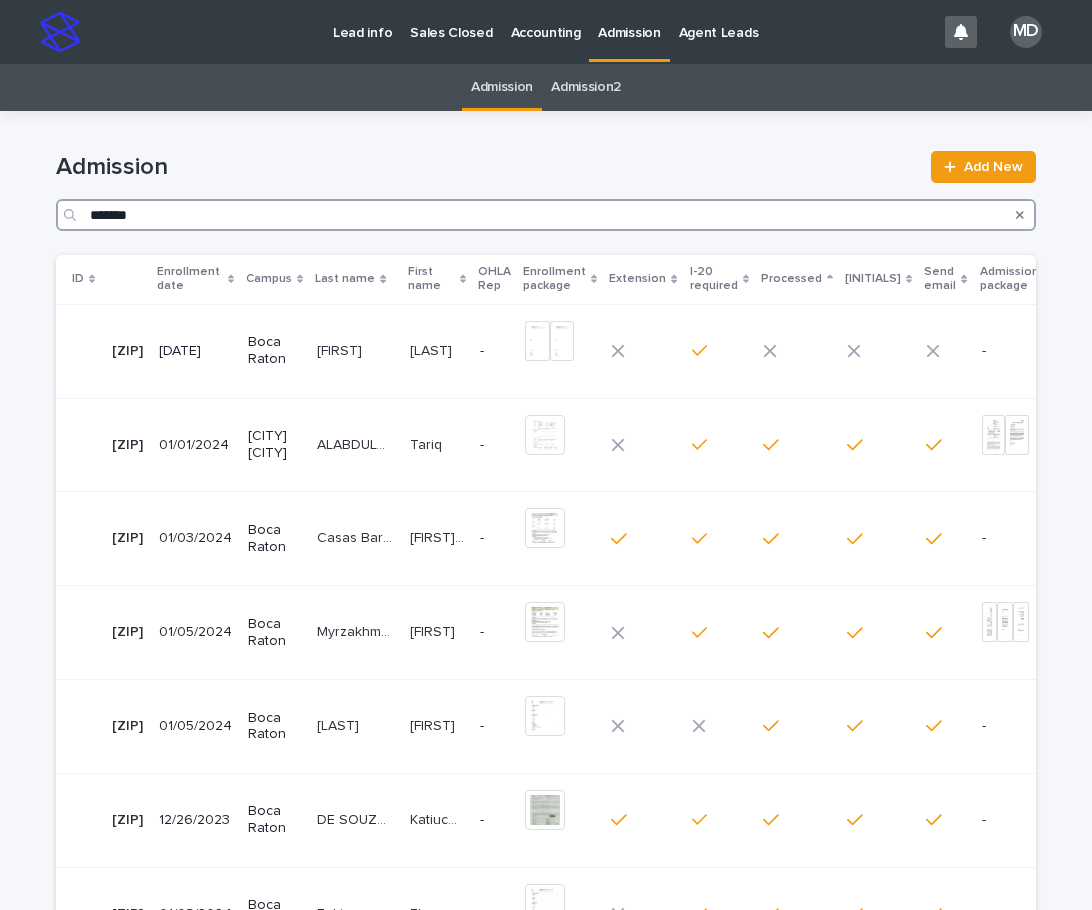 type on "*******" 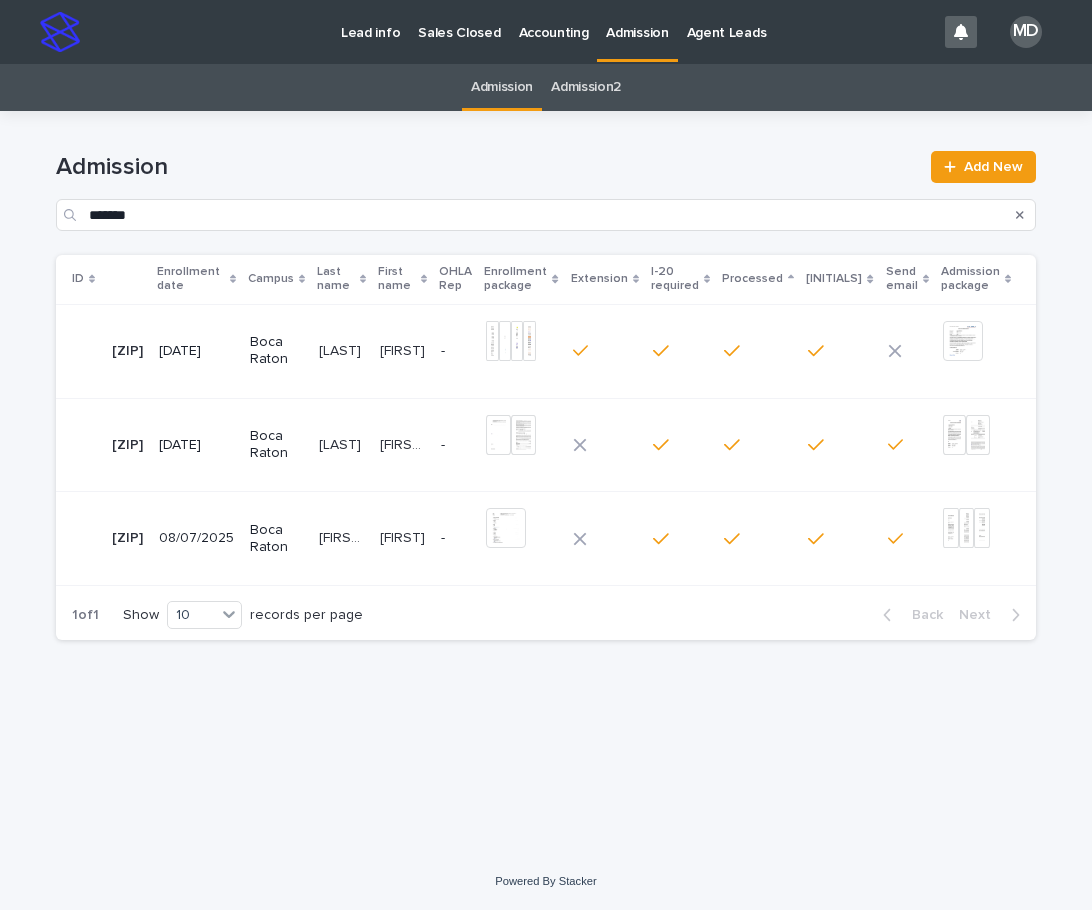 click on "[FIRST] [LAST]" at bounding box center [343, 536] 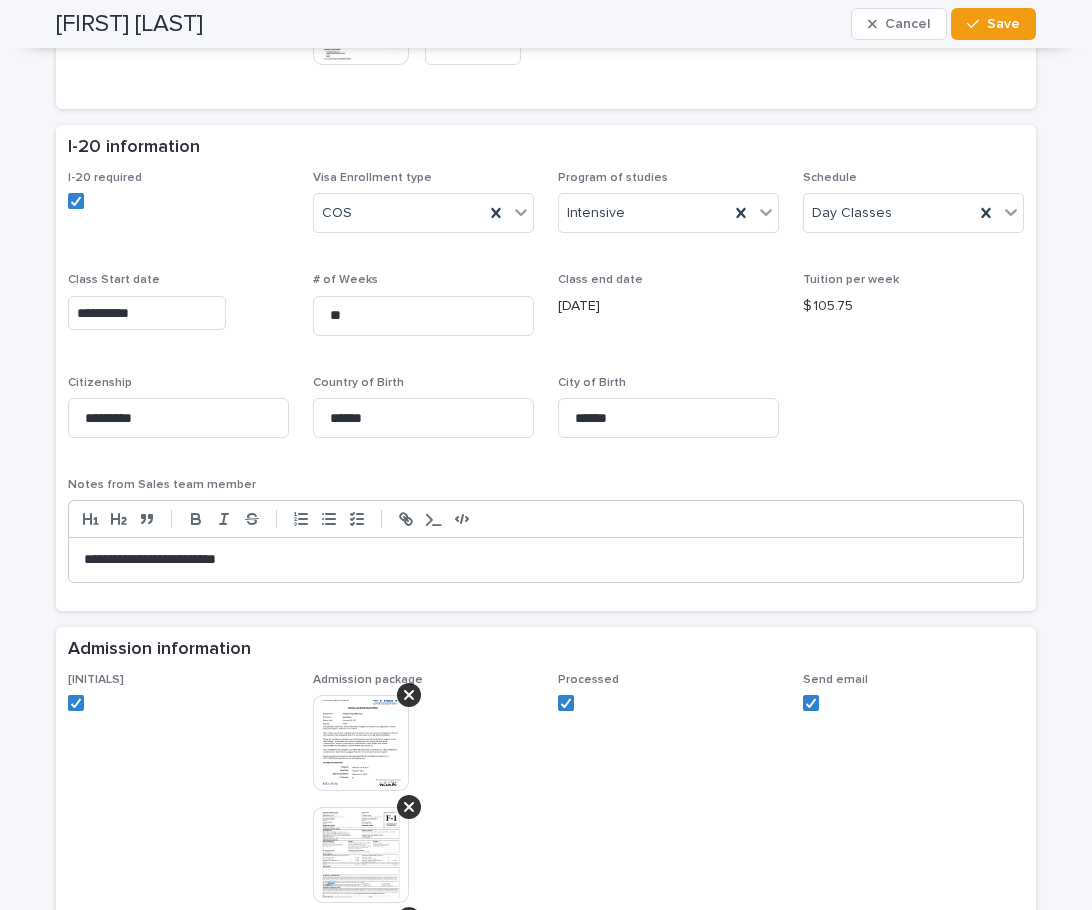 scroll, scrollTop: 1500, scrollLeft: 0, axis: vertical 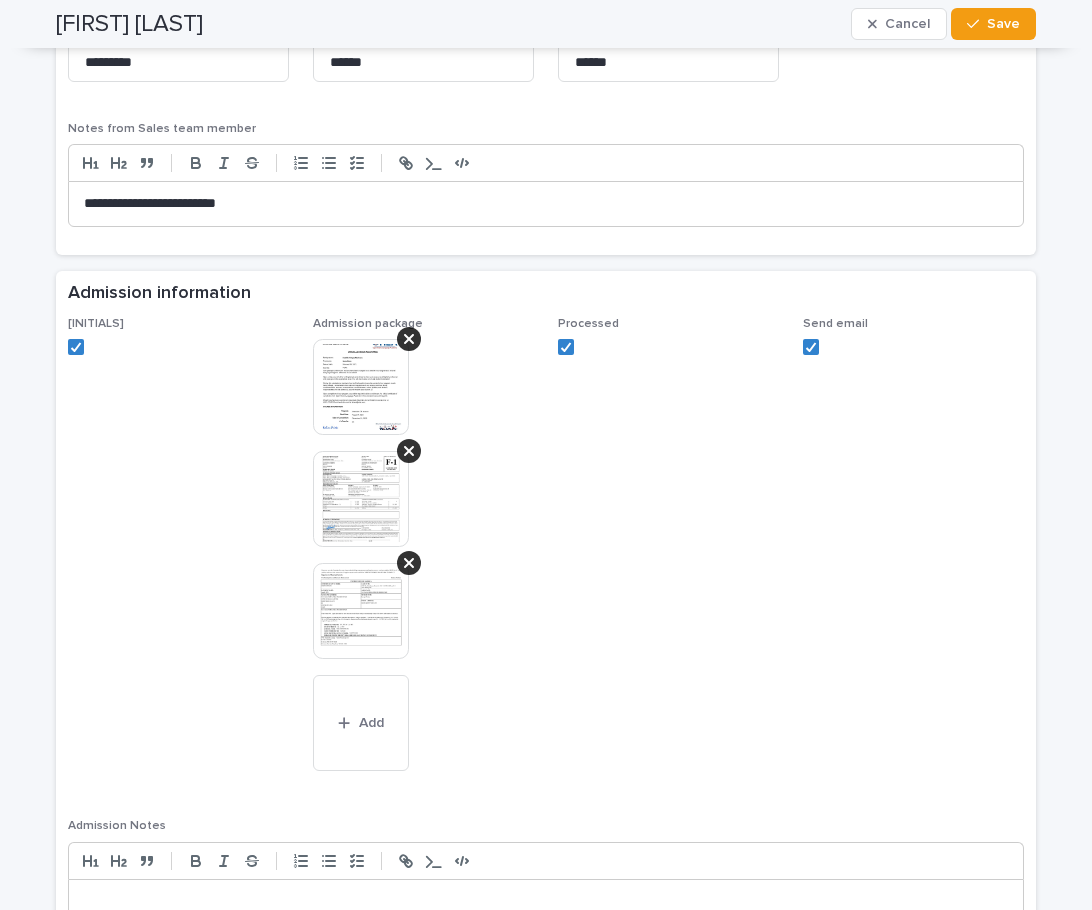click at bounding box center [361, 387] 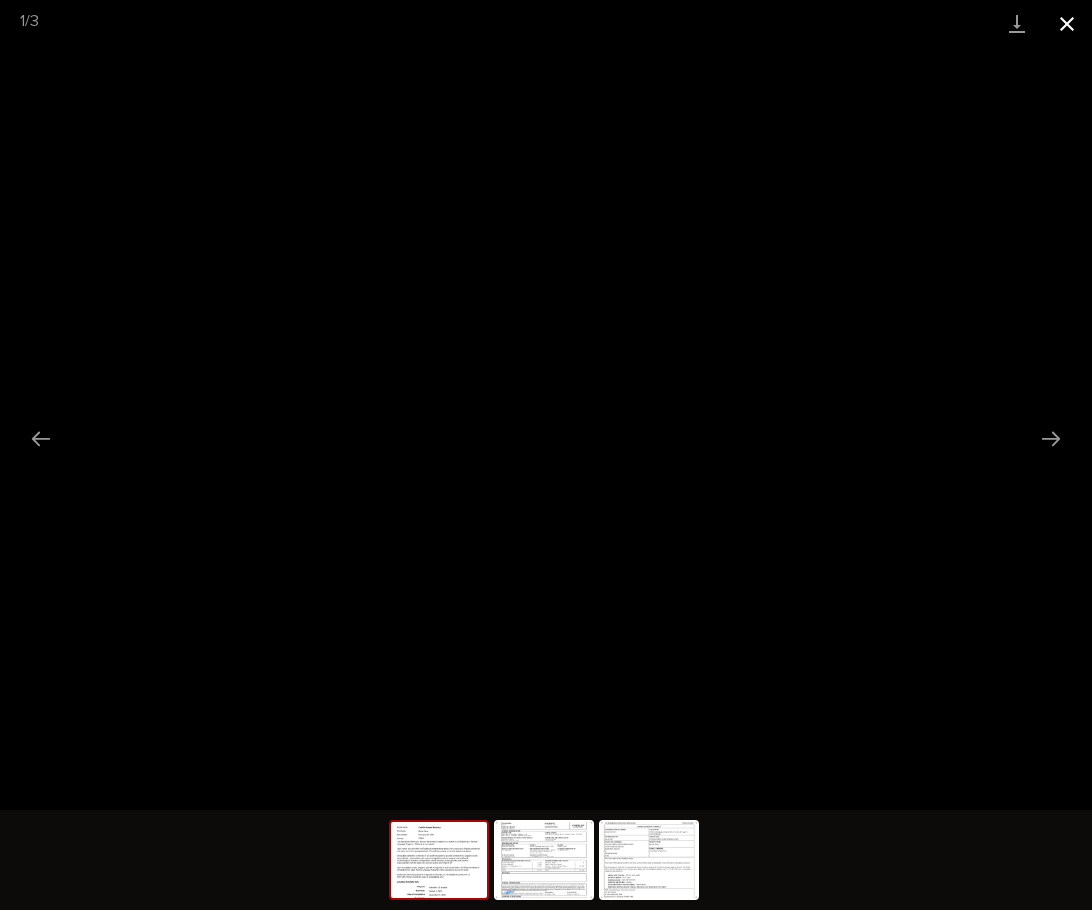 click at bounding box center (1067, 23) 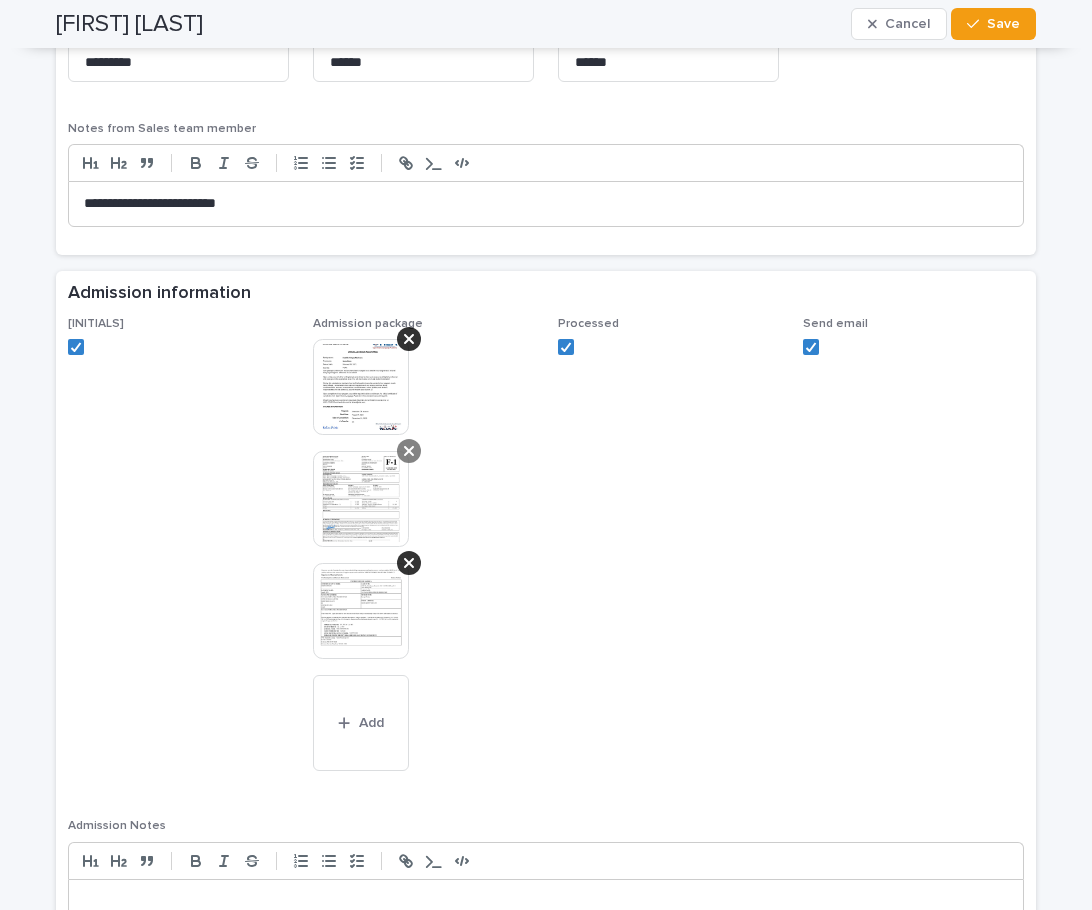 click 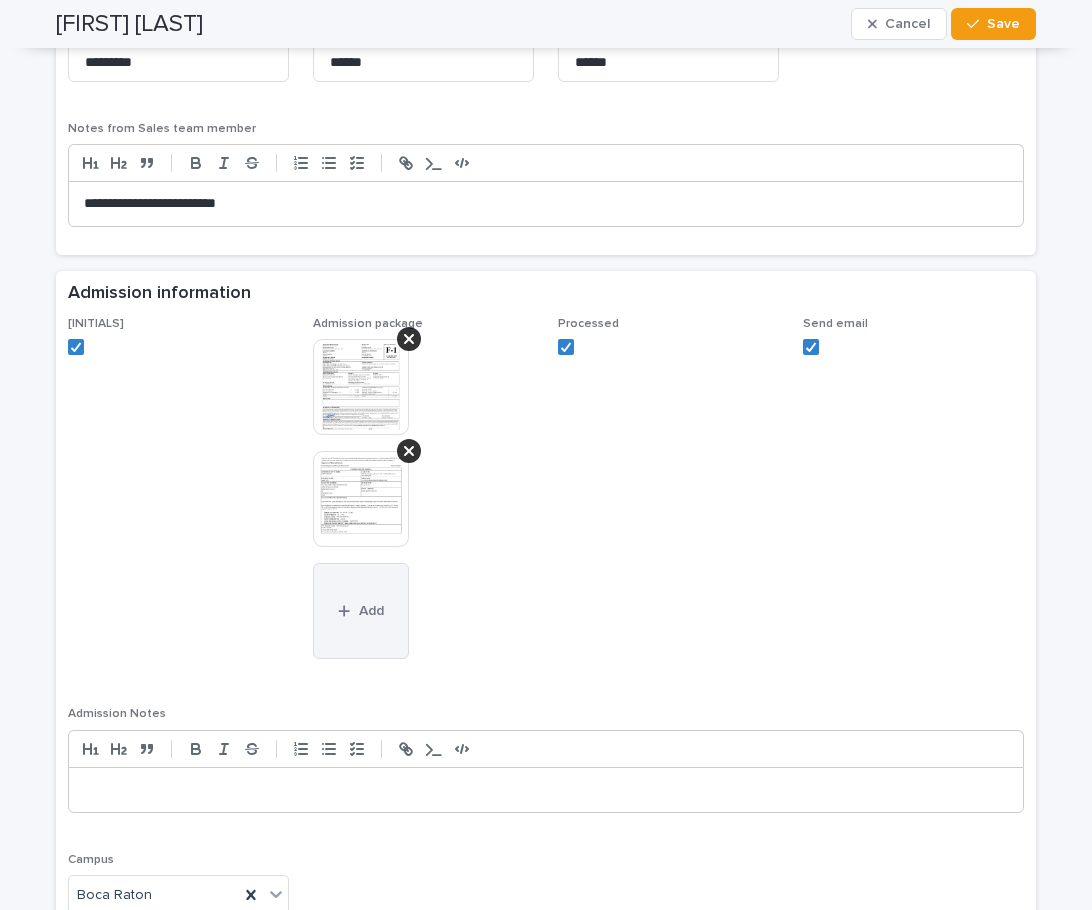 click 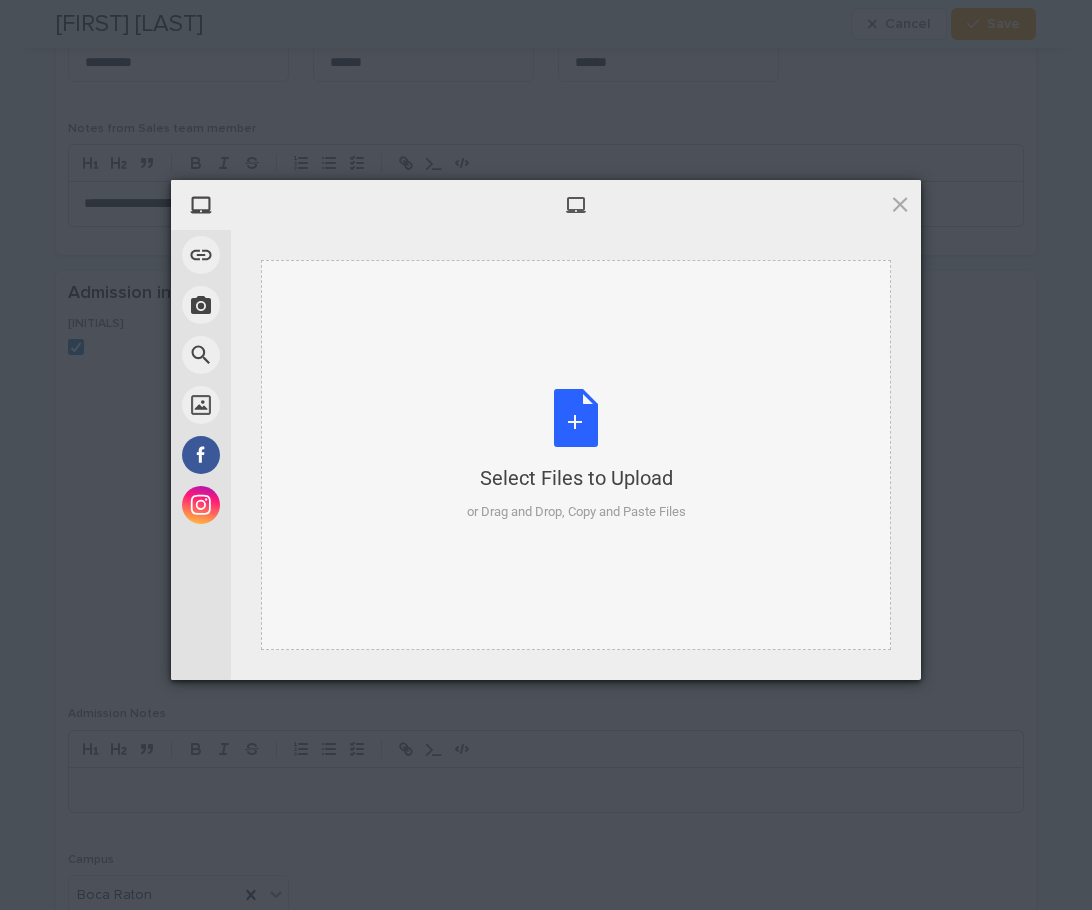 drag, startPoint x: 555, startPoint y: 417, endPoint x: 508, endPoint y: 412, distance: 47.26521 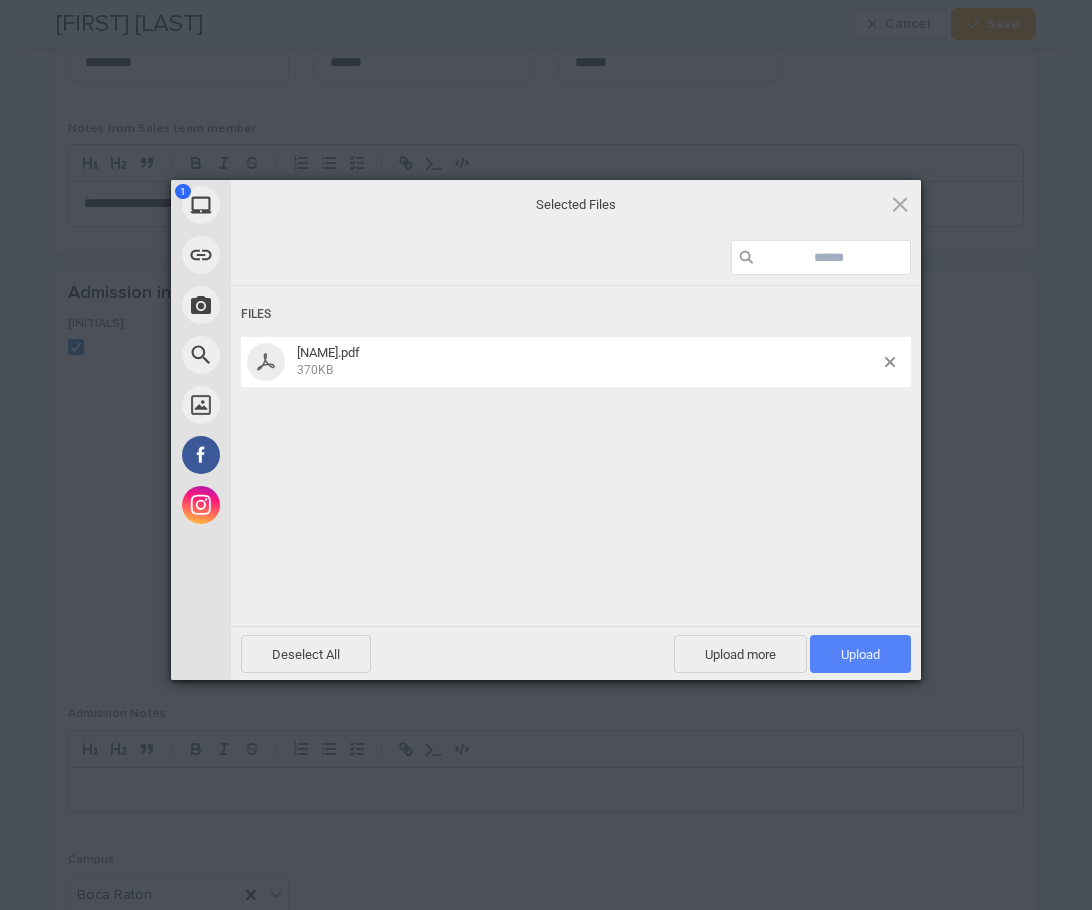 click on "Upload
1" at bounding box center [860, 654] 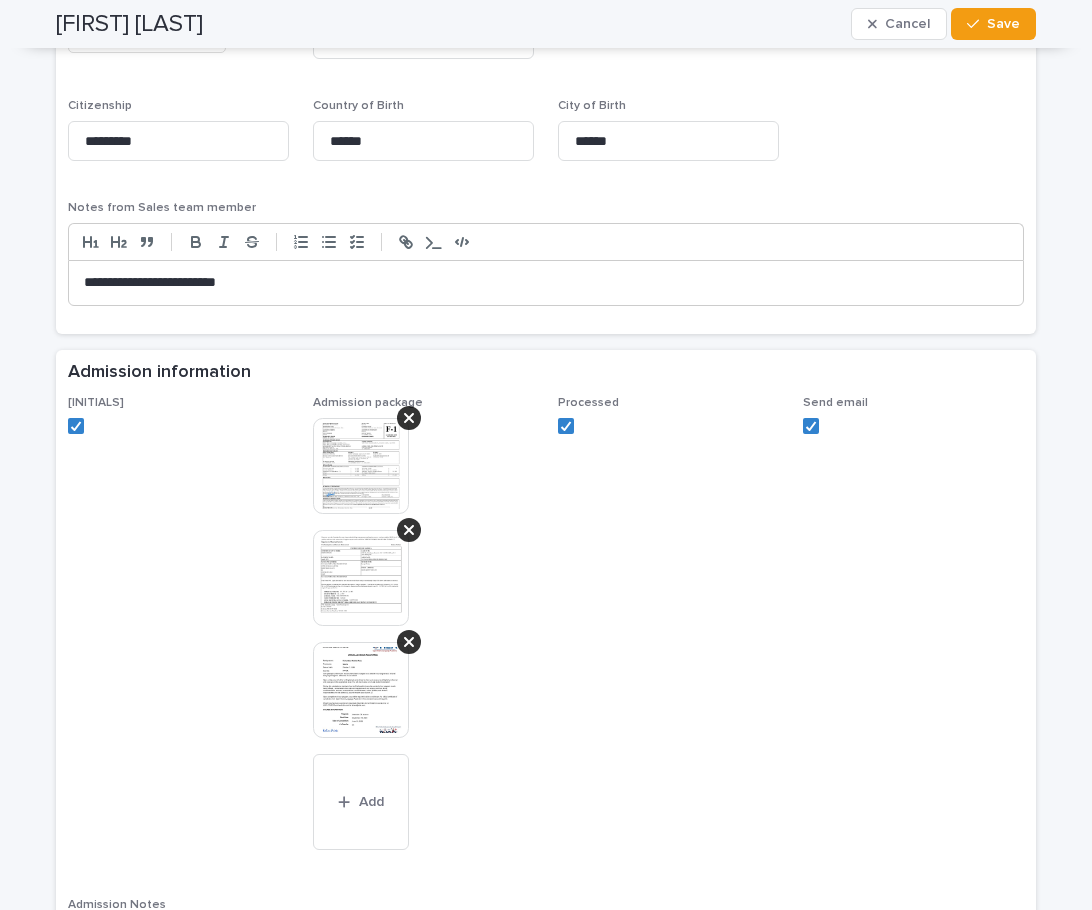 scroll, scrollTop: 1400, scrollLeft: 0, axis: vertical 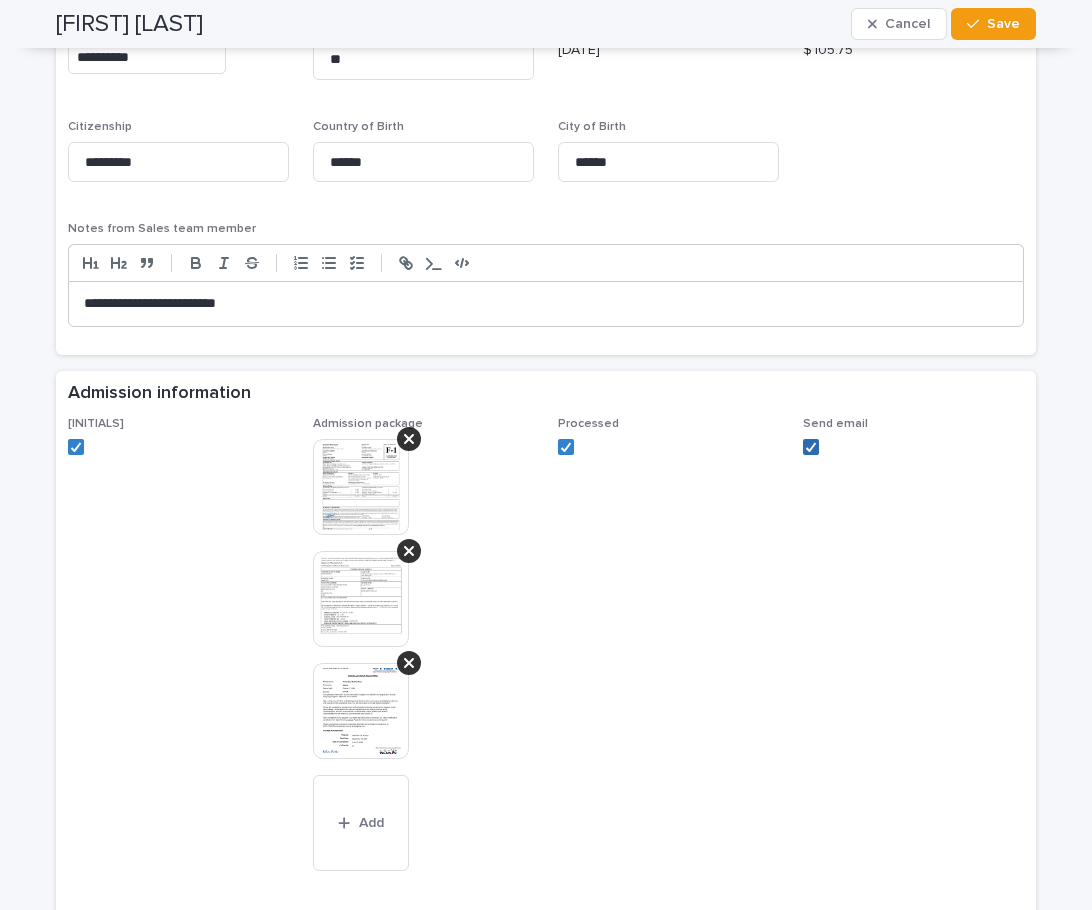click 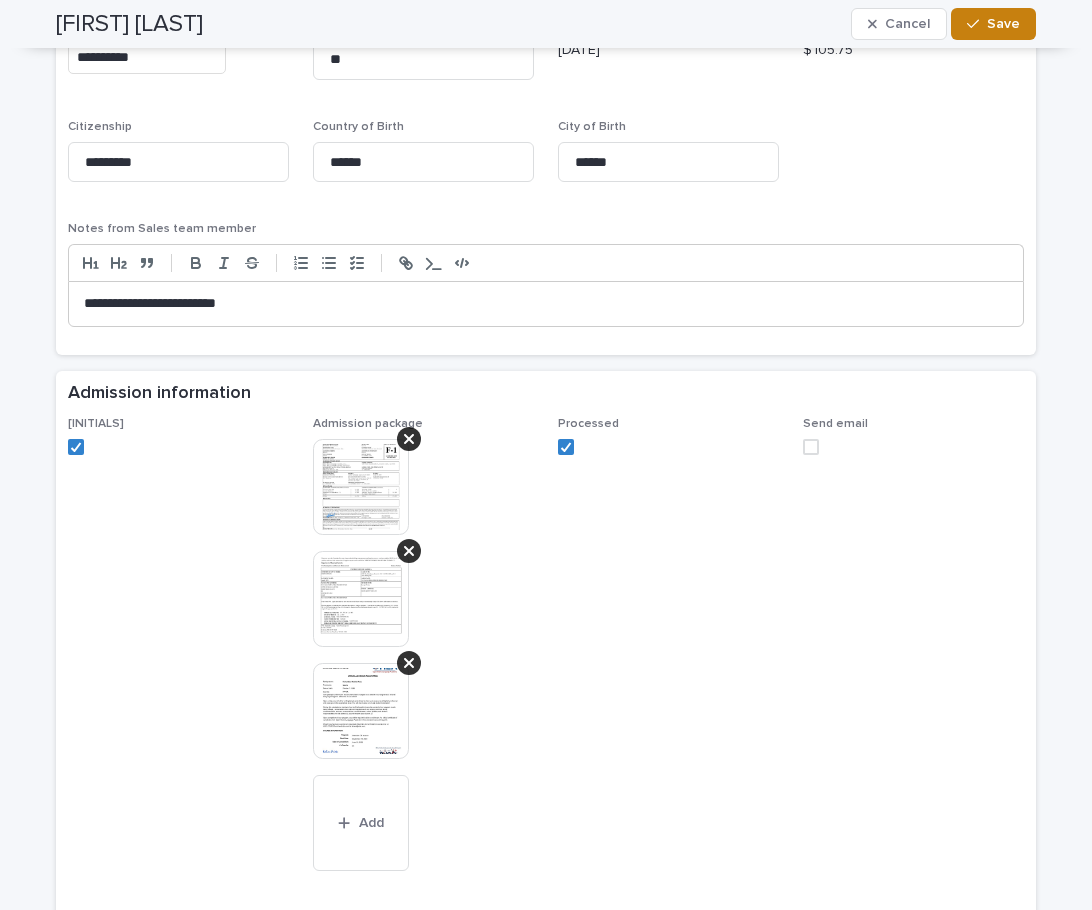 click on "Save" at bounding box center (1003, 24) 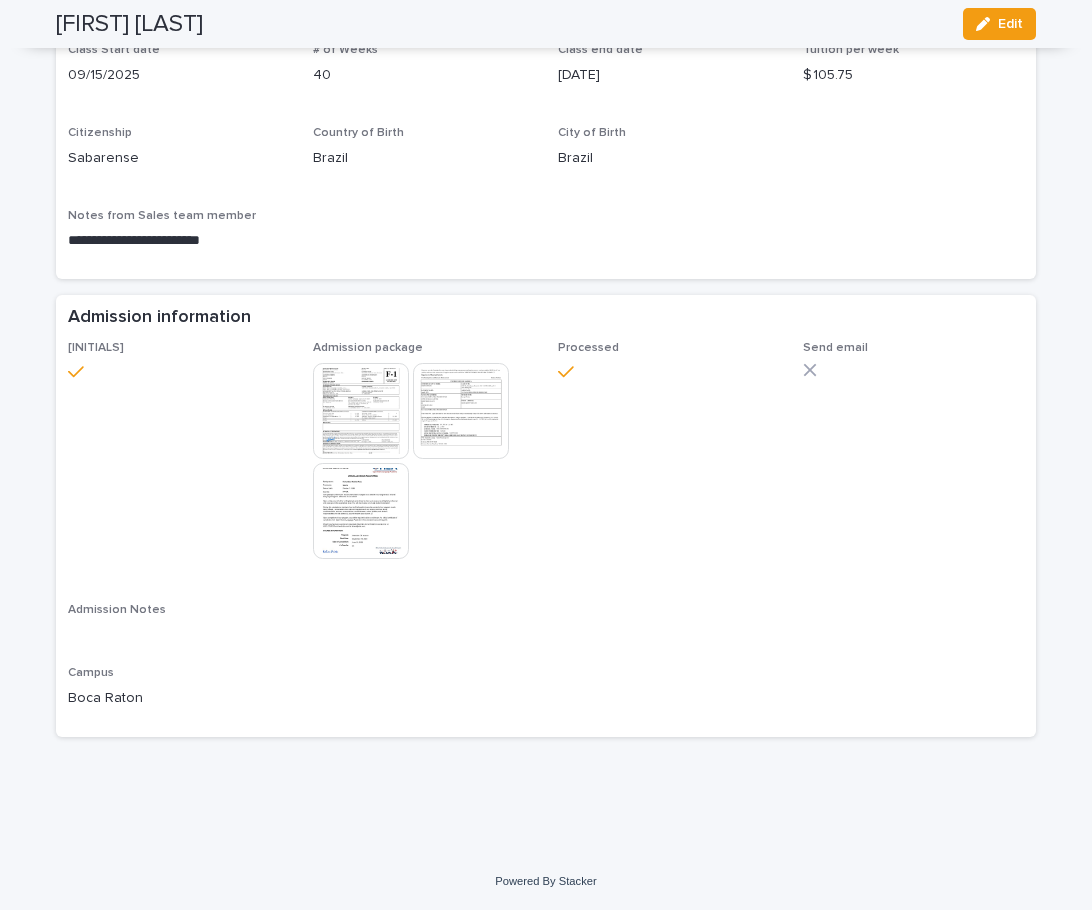 scroll, scrollTop: 1189, scrollLeft: 0, axis: vertical 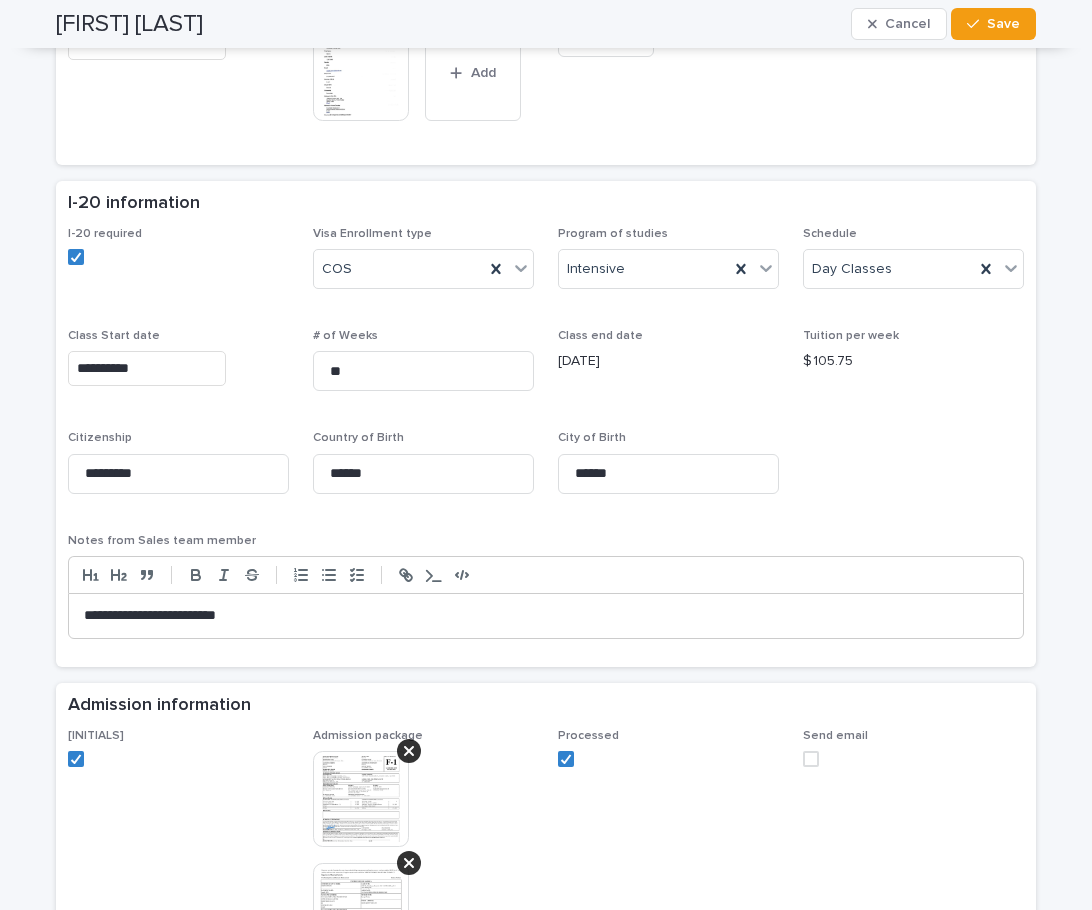 click at bounding box center (811, 759) 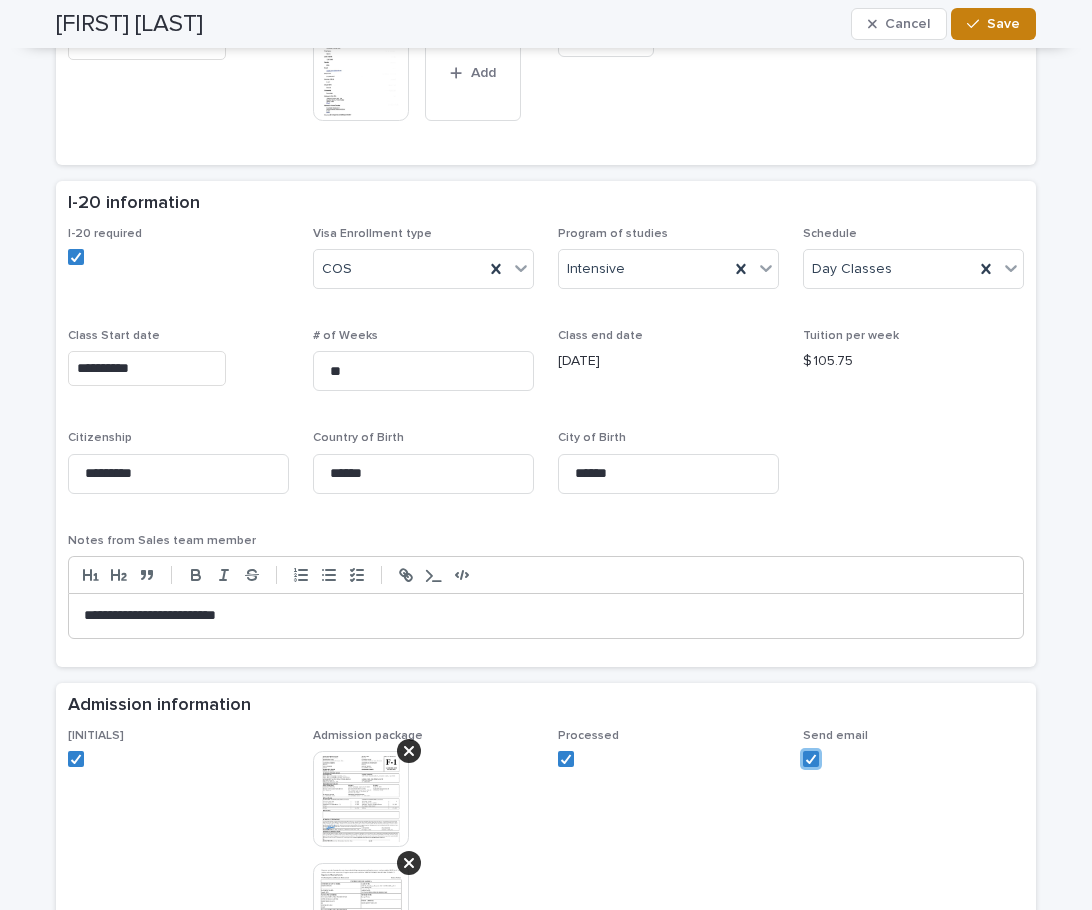 drag, startPoint x: 959, startPoint y: 25, endPoint x: 1051, endPoint y: 360, distance: 347.40323 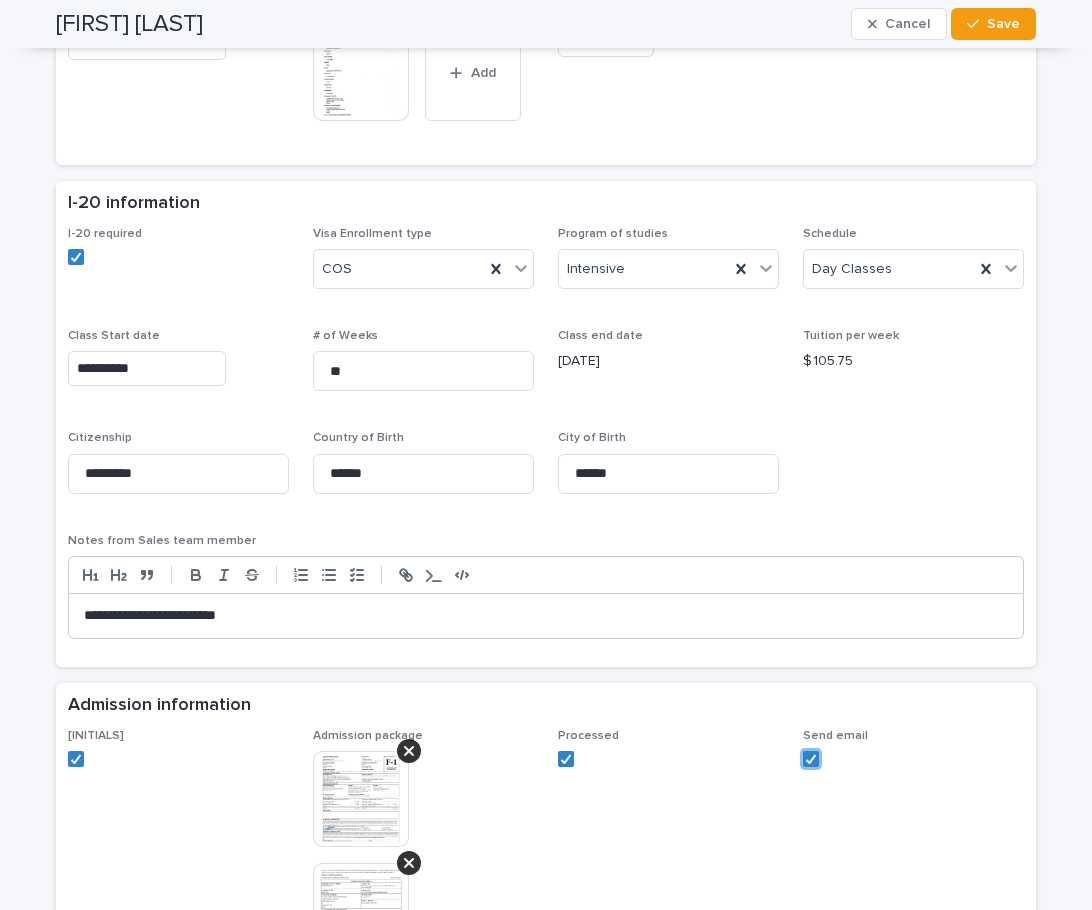click on "Save" at bounding box center [993, 24] 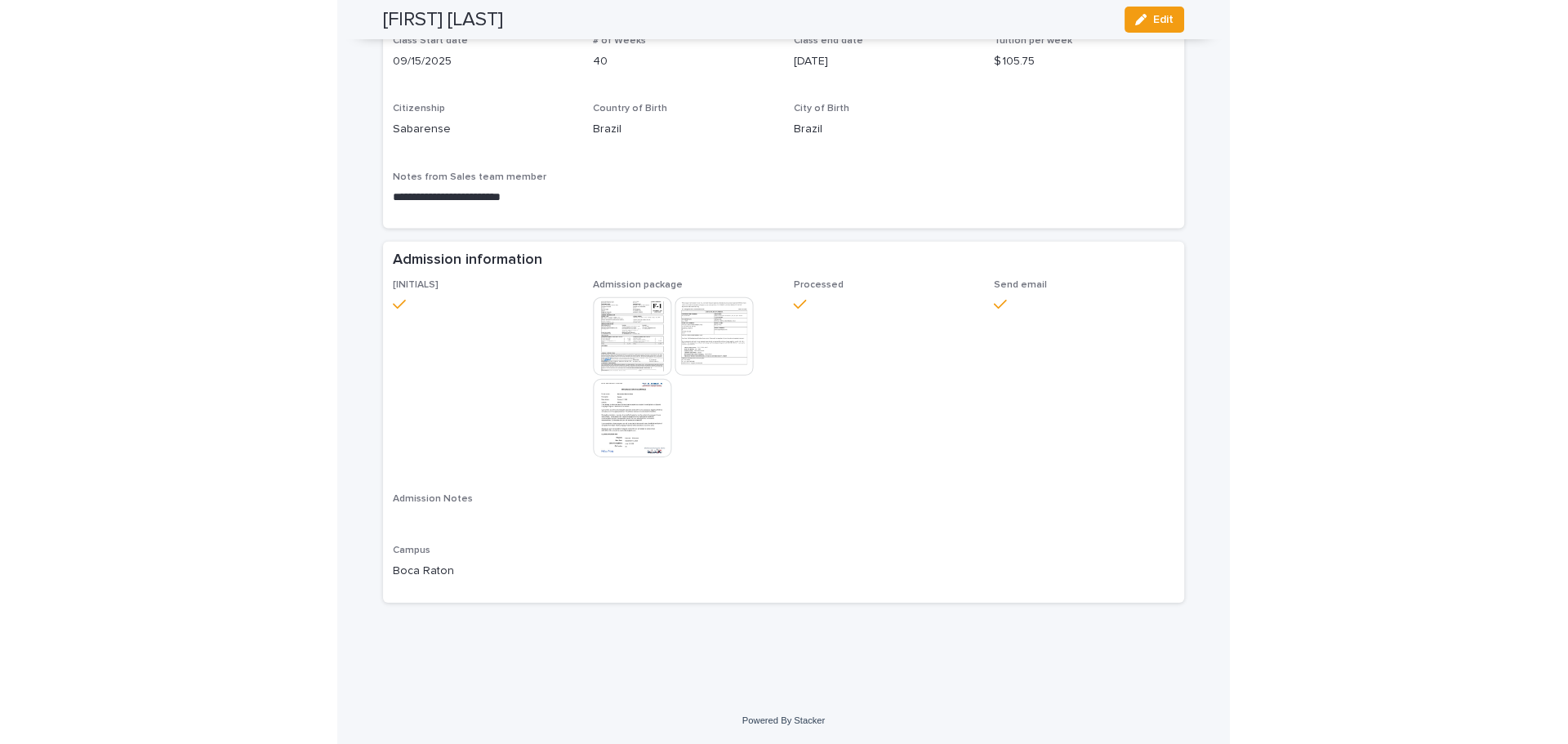 scroll, scrollTop: 673, scrollLeft: 0, axis: vertical 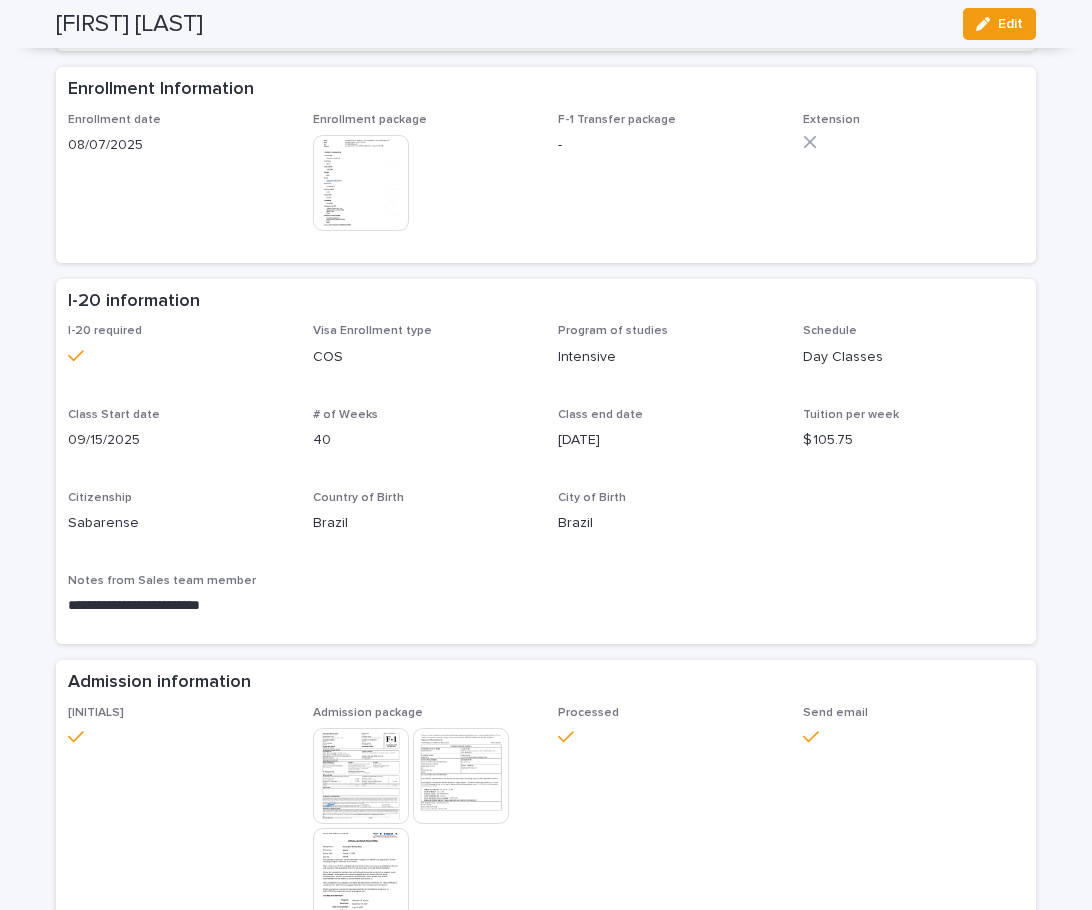 click on "I-20 required Visa Enrollment type COS Program of studies Intensive Schedule Day Classes Class Start date [DATE] # of Weeks 40 Class end date [DATE] Tuition per week $ 105.75 Citizenship [CITIZENSHIP] Country of Birth [COUNTRY] City of Birth [CITY] Notes from Sales team member" at bounding box center [546, 478] 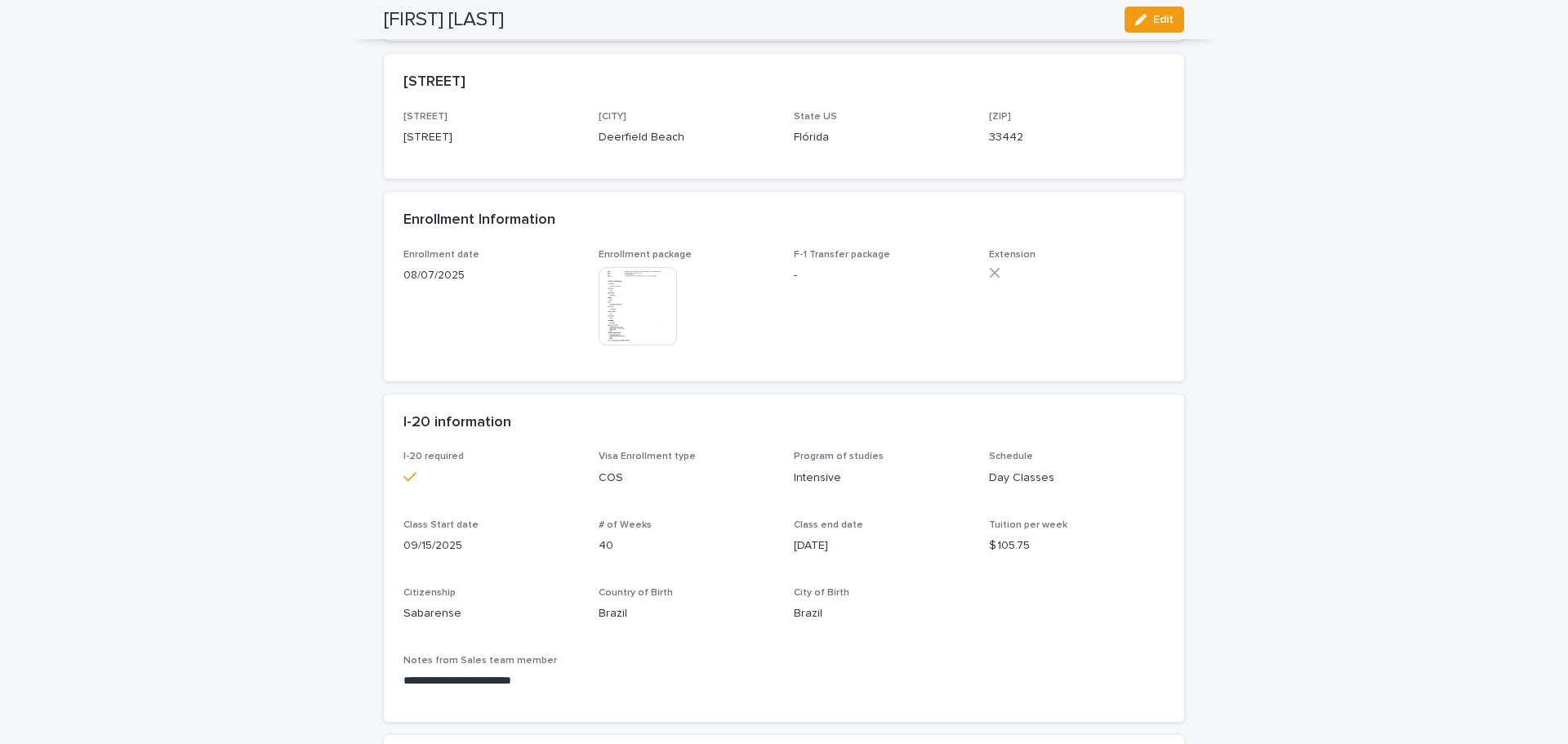 click on "Loading... Saving… Loading... Saving… [FIRST] [LAST] Edit [FIRST] [LAST] [CITY] Edit Sorry, there was an error saving your record. Please try again. Please fill out the required fields below. Loading... Saving… Loading... Saving… Loading... Saving… ID ***** Lead source WhatsApp Student information Last name [LAST] First name [FIRST] Date of birth [DATE] Gender Male Email [EMAIL] Telephone number [PHONE] Foreign Addres Street Address [STREET] City [CITY] State [STATE] Country [COUNTRY] ZIP [ZIP] US Address Street Address US [STREET] City US [CITY] State US [STATE] ZIP US [ZIP] Enrollment Information Enrollment date [DATE] Enrollment package This file cannot be opened Download File [PACKAGE] Transfer package - Extension I-20 information I-20 required Visa Enrollment type COS Program of studies Intensive Schedule Day Classes Class Start date [DATE] # of Weeks 40 Class end date [DATE] Tuition per week Brazil" at bounding box center (784, 319) 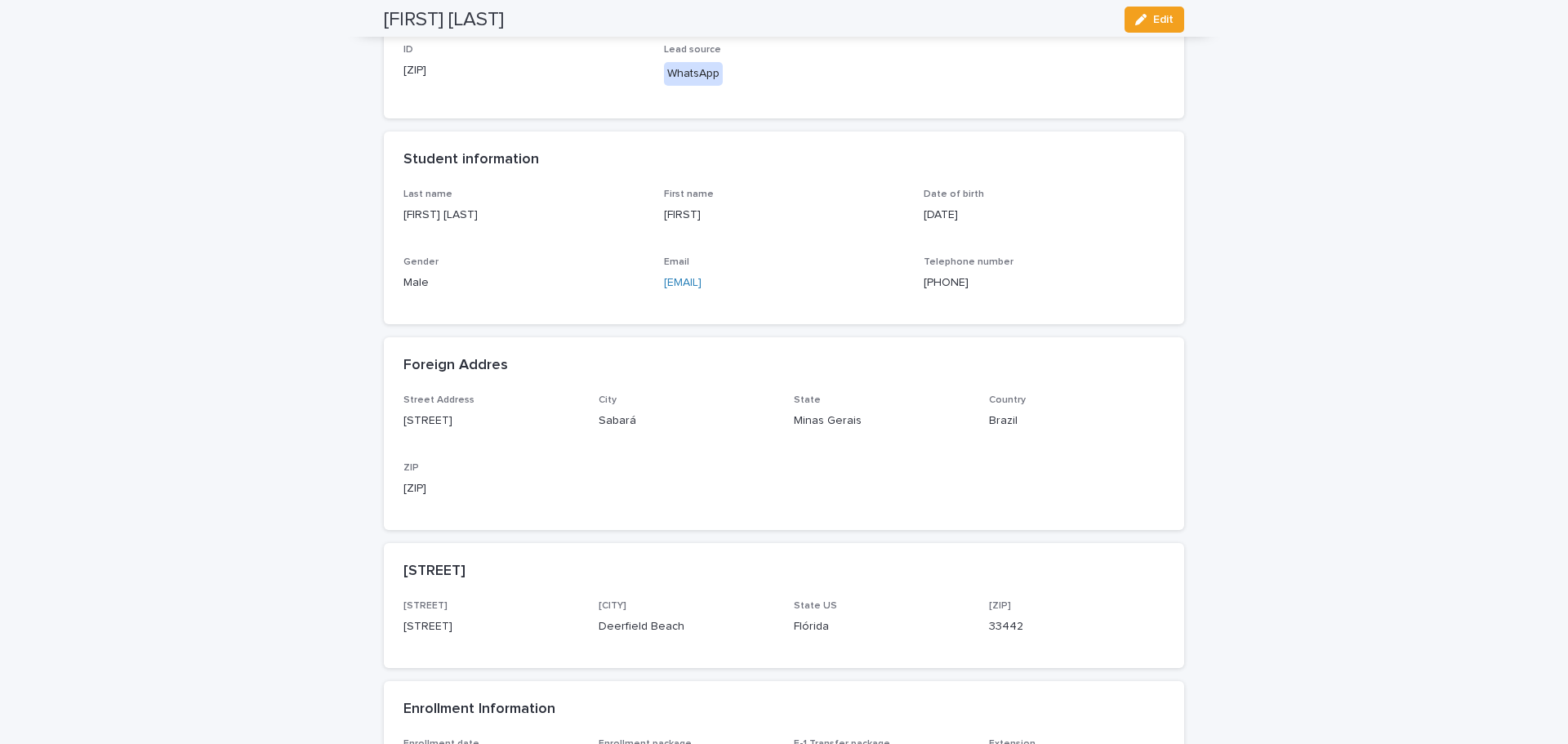 scroll, scrollTop: 0, scrollLeft: 0, axis: both 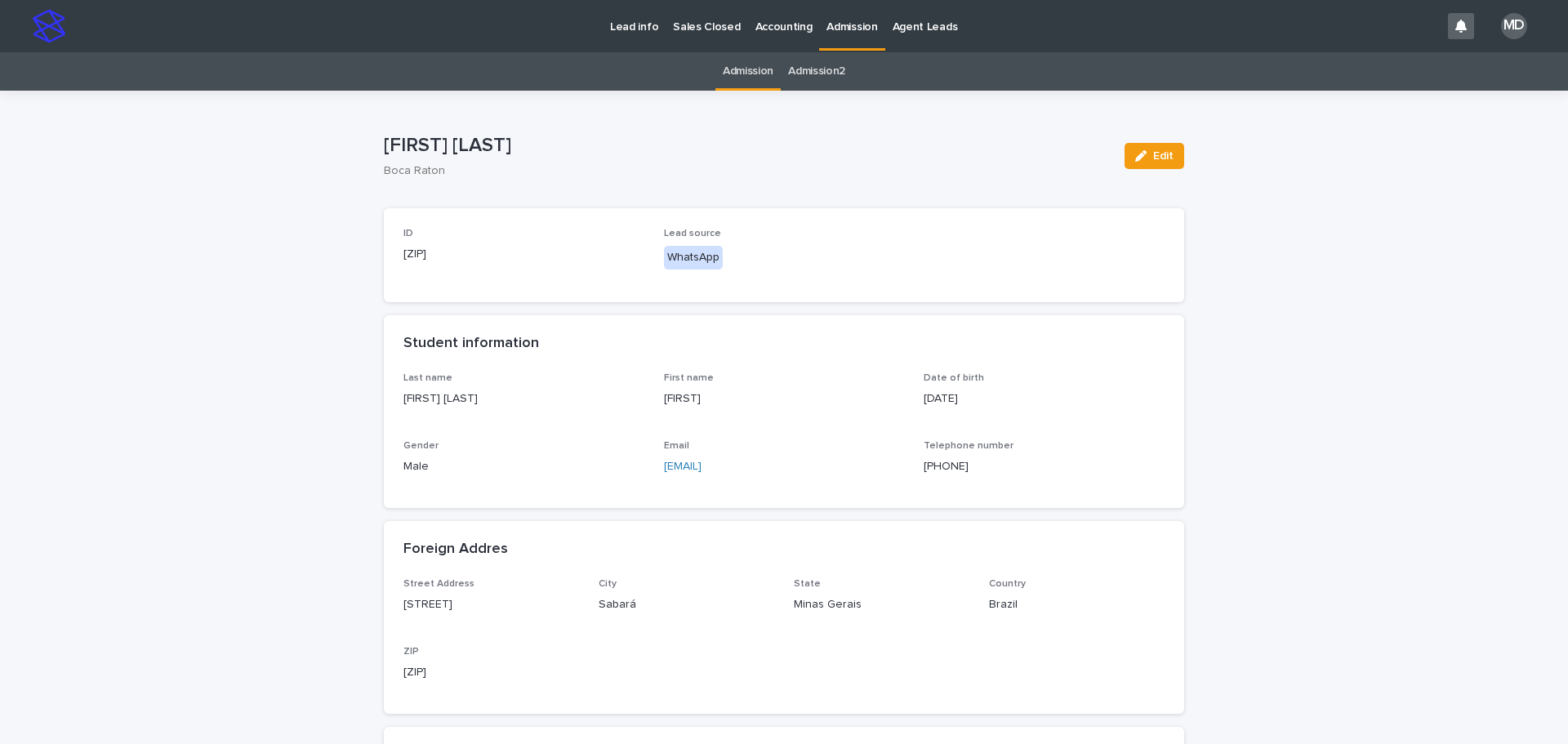 click on "Admission" at bounding box center (852, 17) 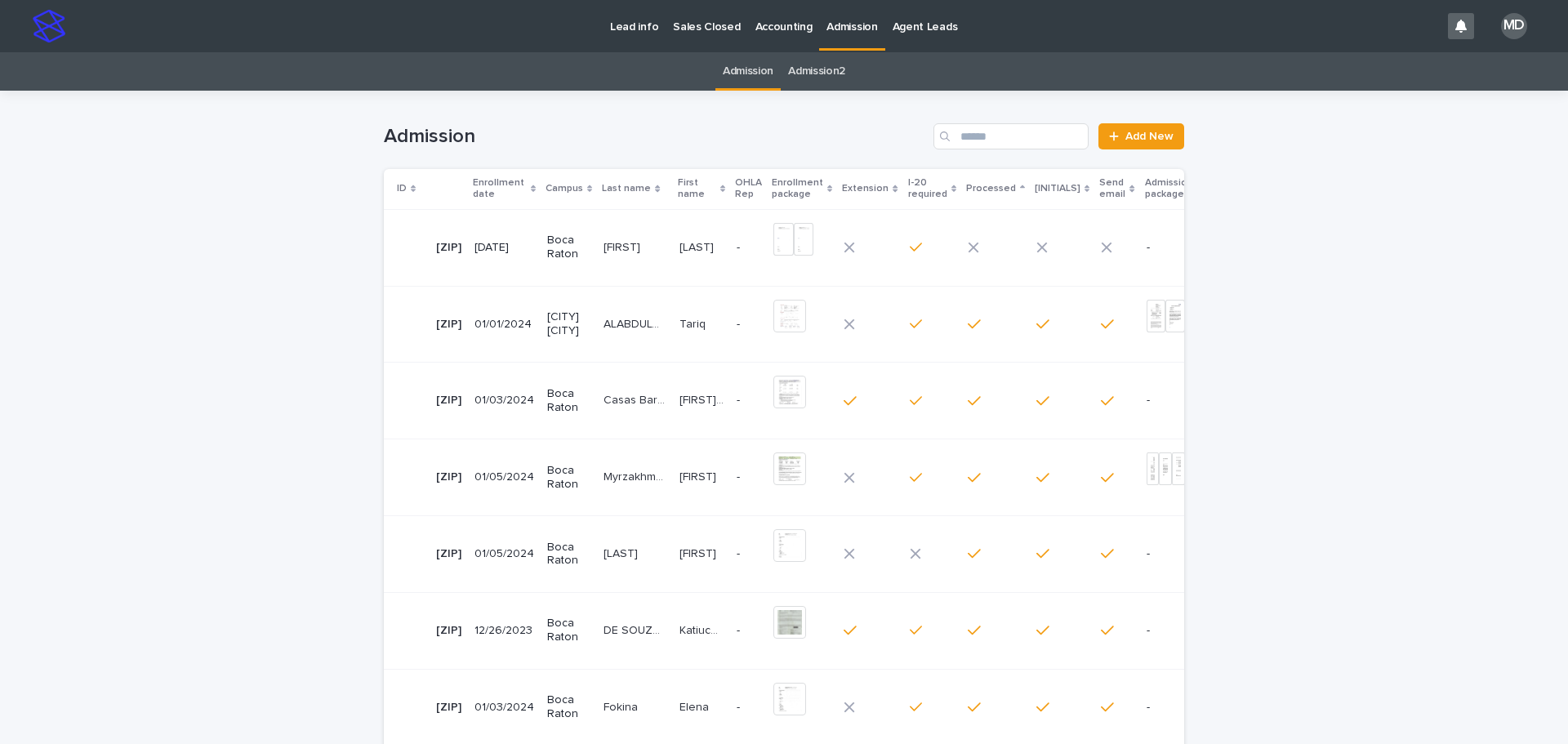 click on "[FIRST] [FIRST]" at bounding box center (635, 247) 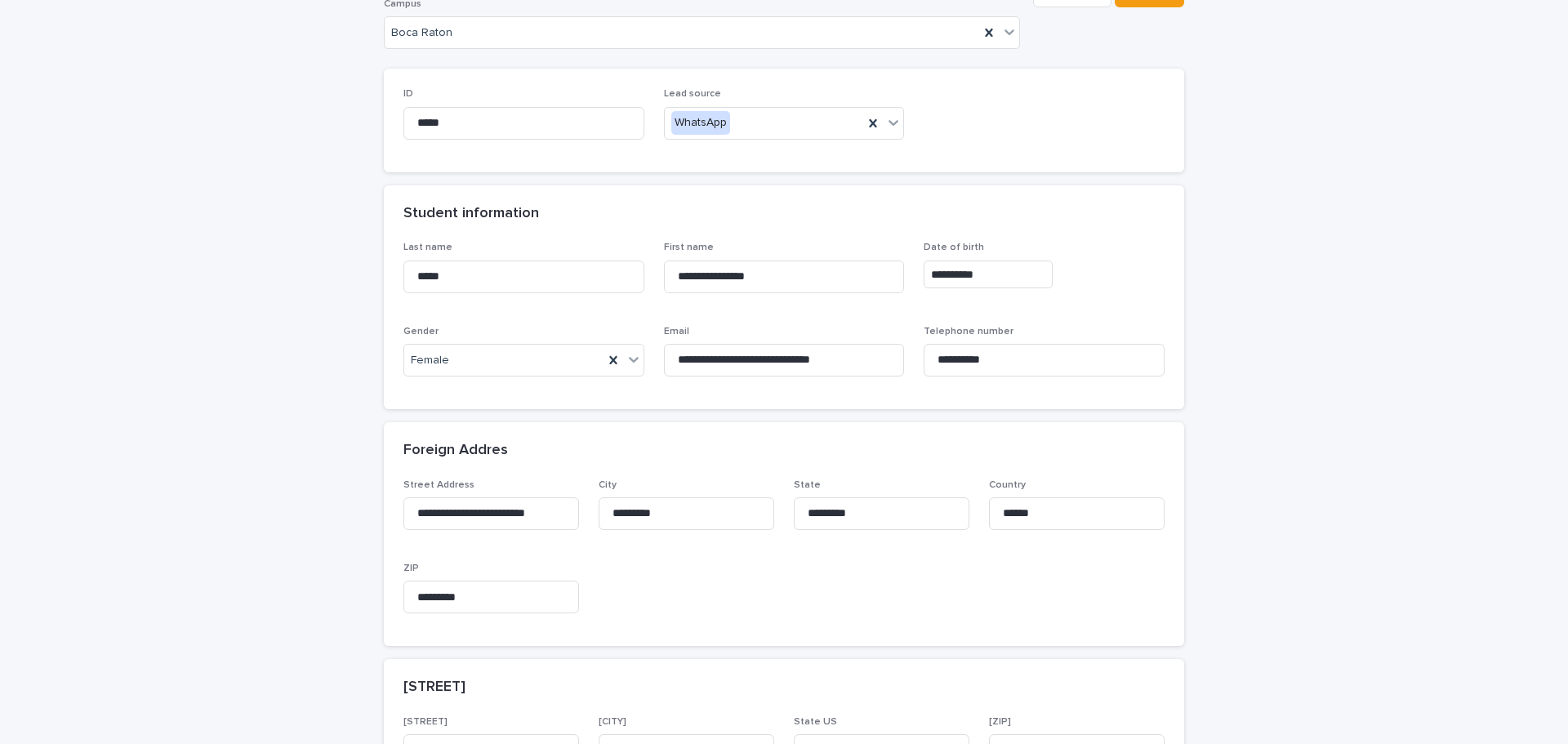 scroll, scrollTop: 163, scrollLeft: 0, axis: vertical 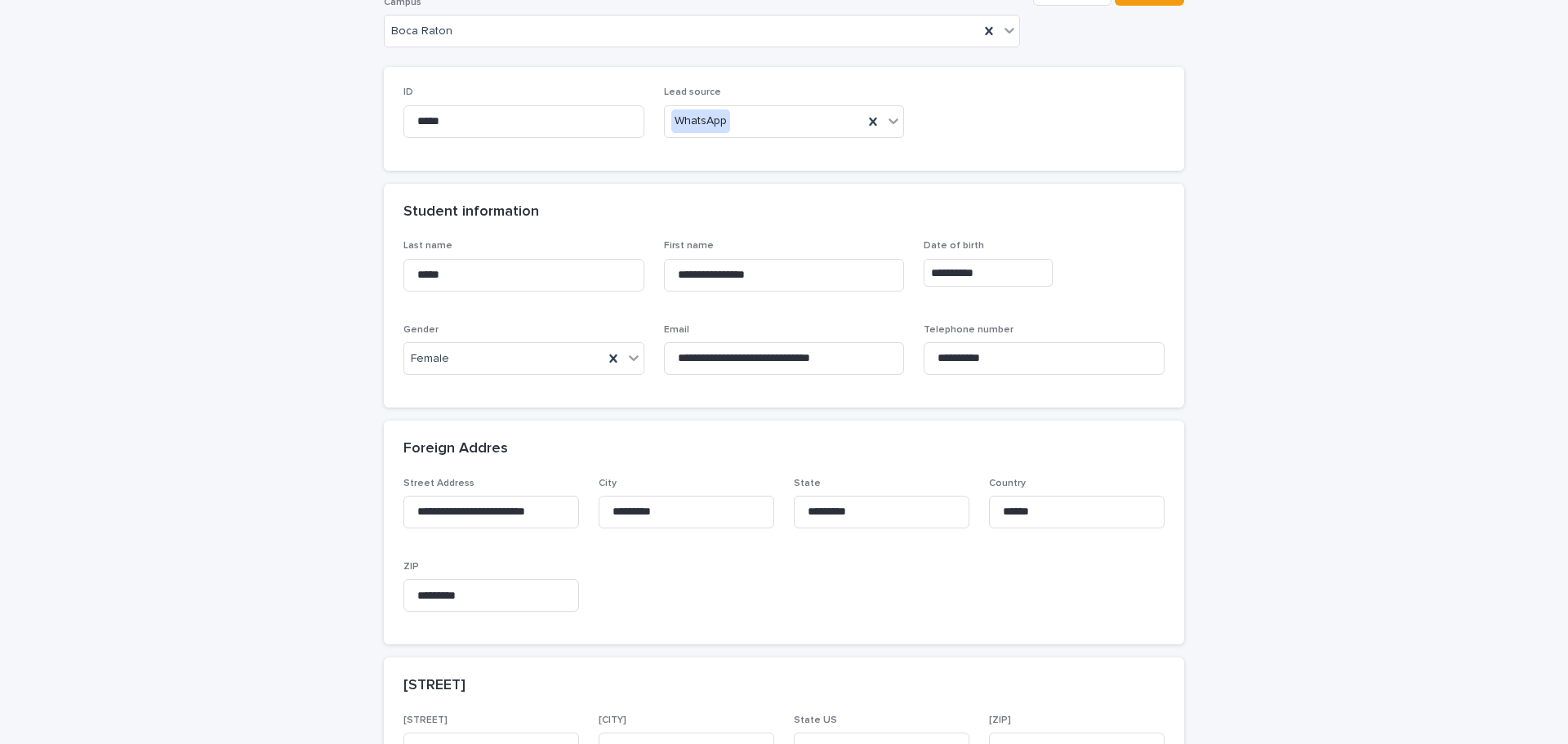 click on "Loading... Saving… Loading... Saving… Loading... Saving… ID ***** Lead source WhatsApp Student information Last name [LAST] First name [FIRST] Date of birth [DATE] Gender Female Email [EMAIL] Telephone number [PHONE] Foreign Addres Street Address [STREET] City [CITY] State [STATE] Country [COUNTRY] ZIP [ZIP] US Address Street Address US [STREET] City US [CITY] State US [STATE] ZIP US [ZIP] Enrollment Information Enrollment date [DATE] Enrollment package This file cannot be opened Download File Add F-1 Transfer package This file cannot be opened Download File Add Extension I-20 information I-20 required Visa Enrollment type F-1 Transfer Program of studies Intensive Schedule Day Classes Class Start date [DATE] # of Weeks ** Class end date [DATE] Tuition per week $ 149.70 Citizenship ****** Country of Birth ****** City of Birth ****** Notes from Sales team member" at bounding box center (784, 1042) 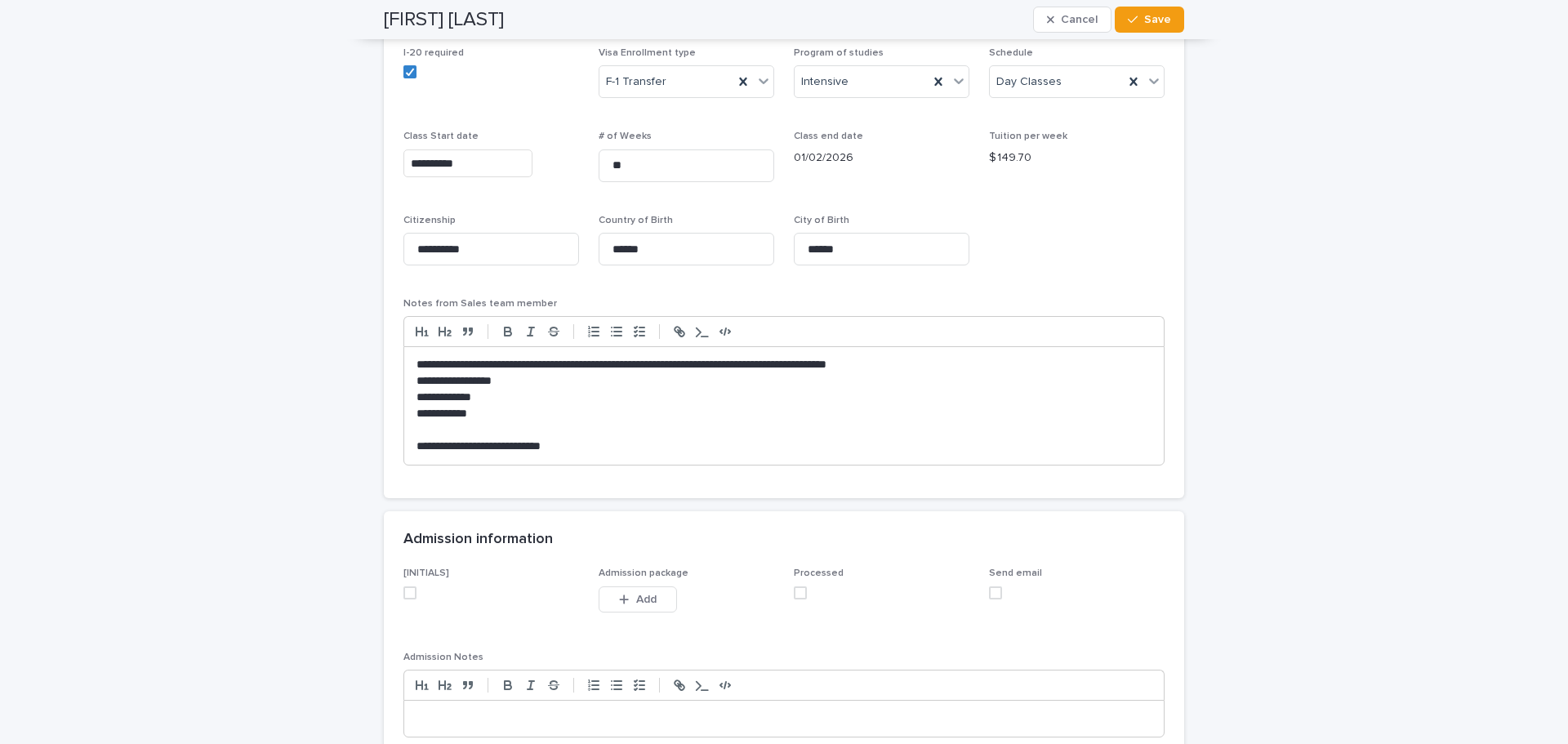 scroll, scrollTop: 1388, scrollLeft: 0, axis: vertical 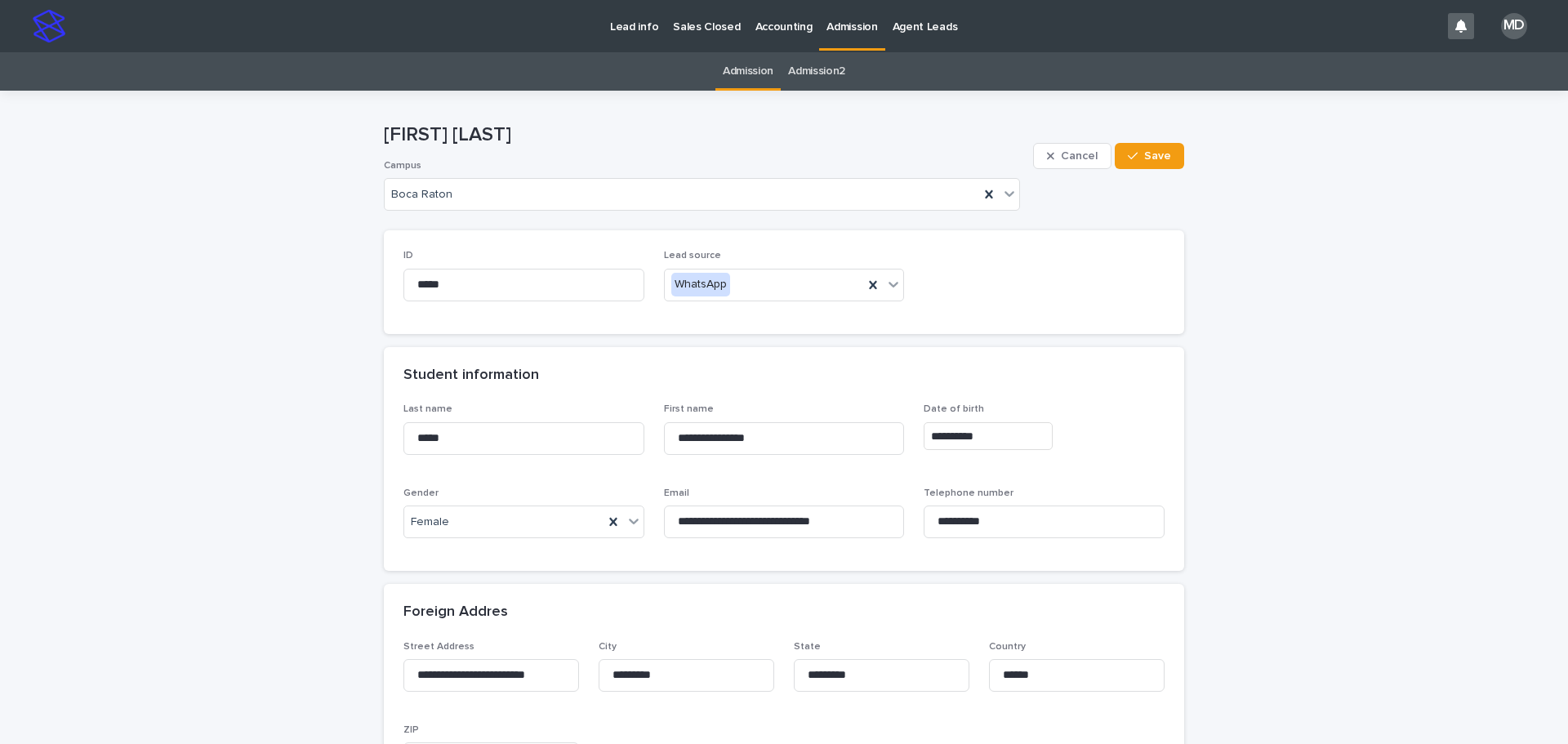 click on "Admission" at bounding box center (852, 17) 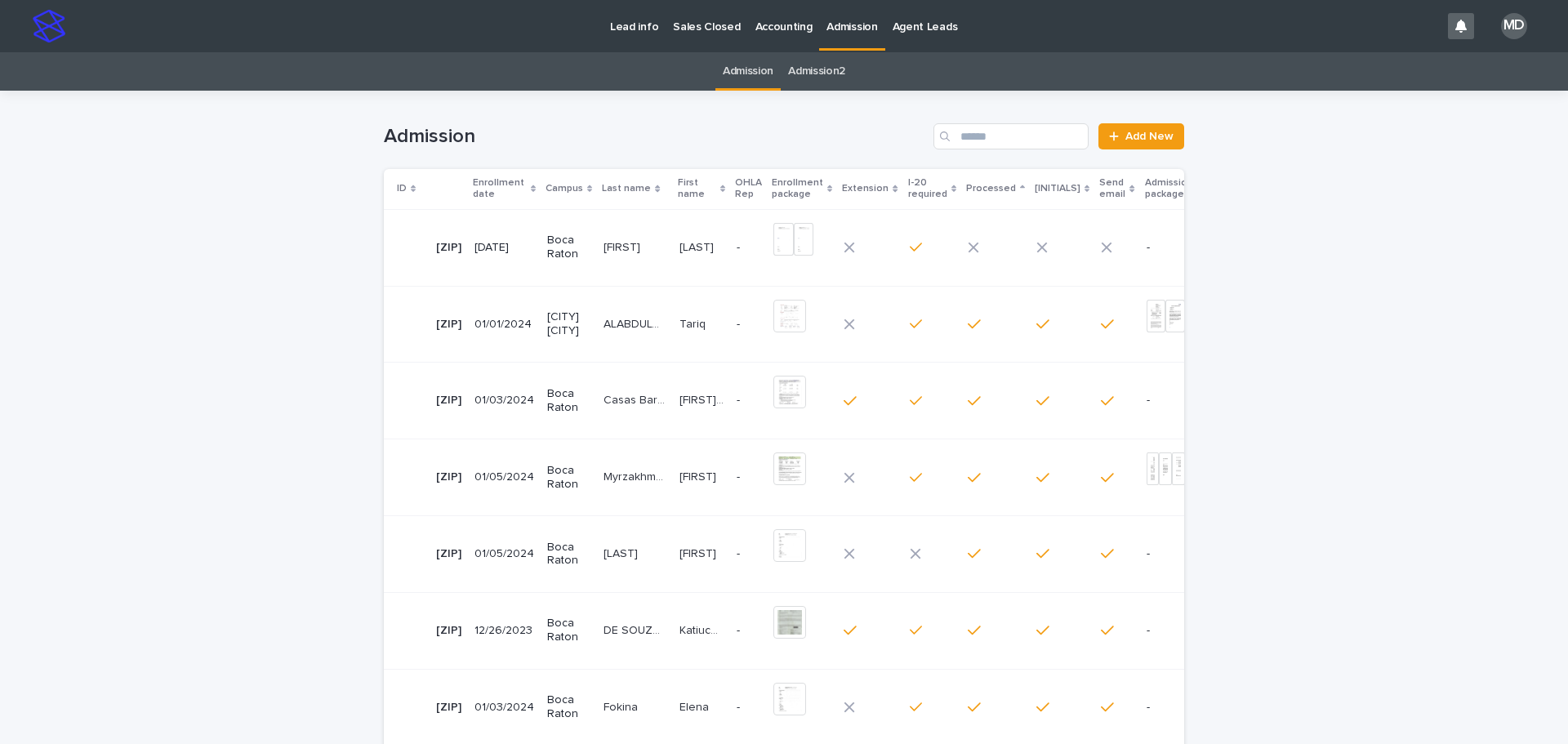 click on "Boca Raton" at bounding box center (568, 247) 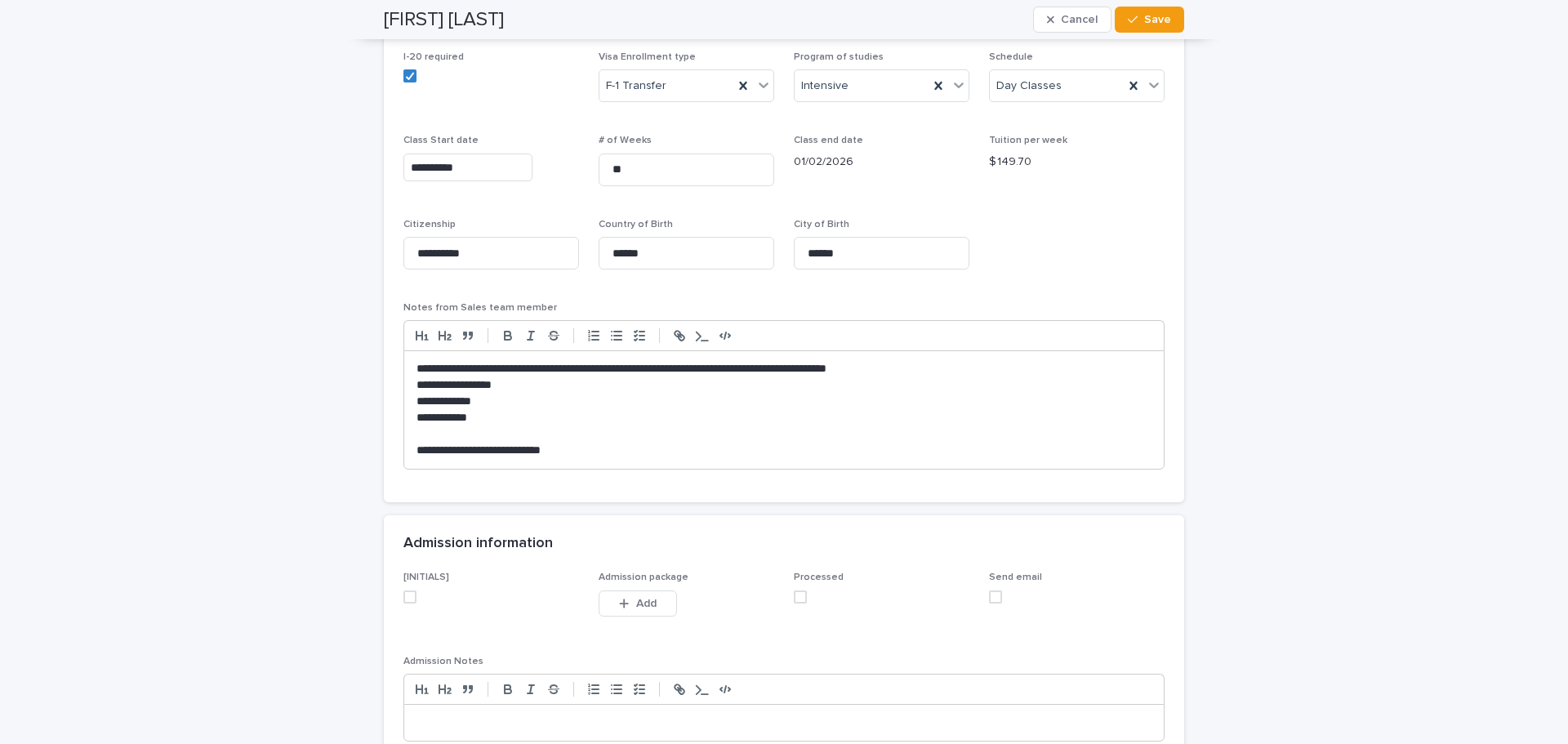scroll, scrollTop: 1624, scrollLeft: 0, axis: vertical 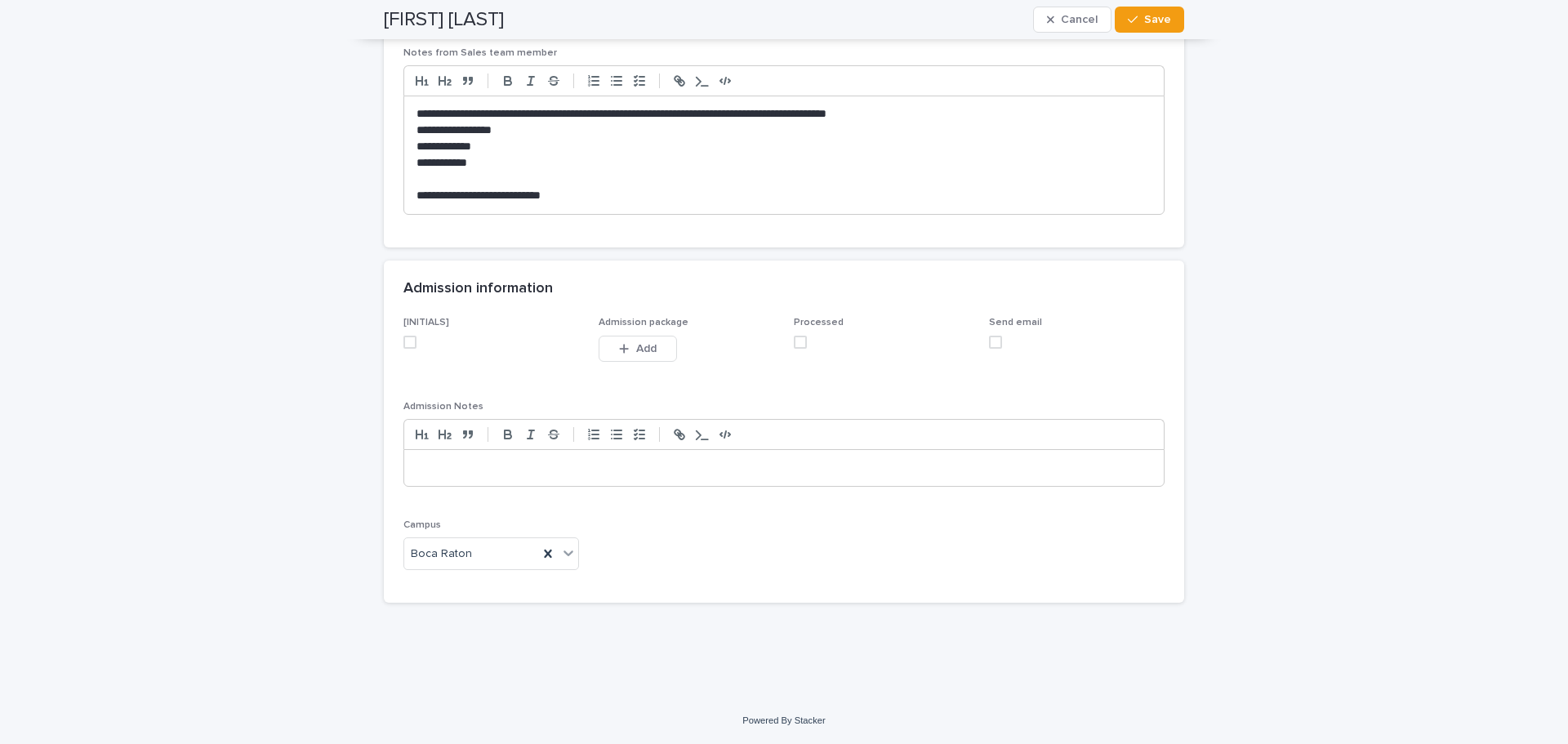 click on "[INITIALS] [PACKAGE] This file cannot be opened Download File Add Processed Send email Admission Notes                                                                                                     Campus [CITY]" at bounding box center (784, 460) 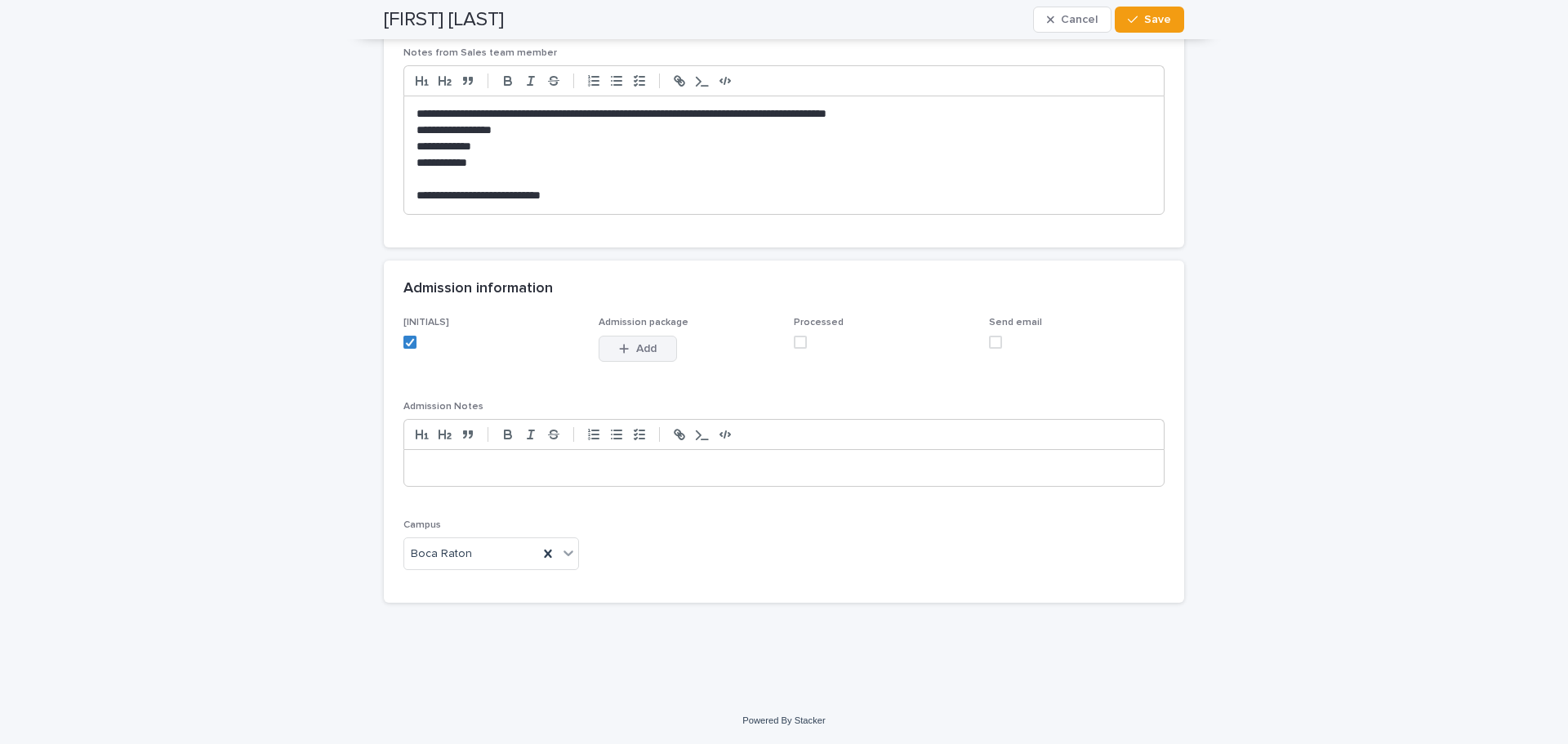 click 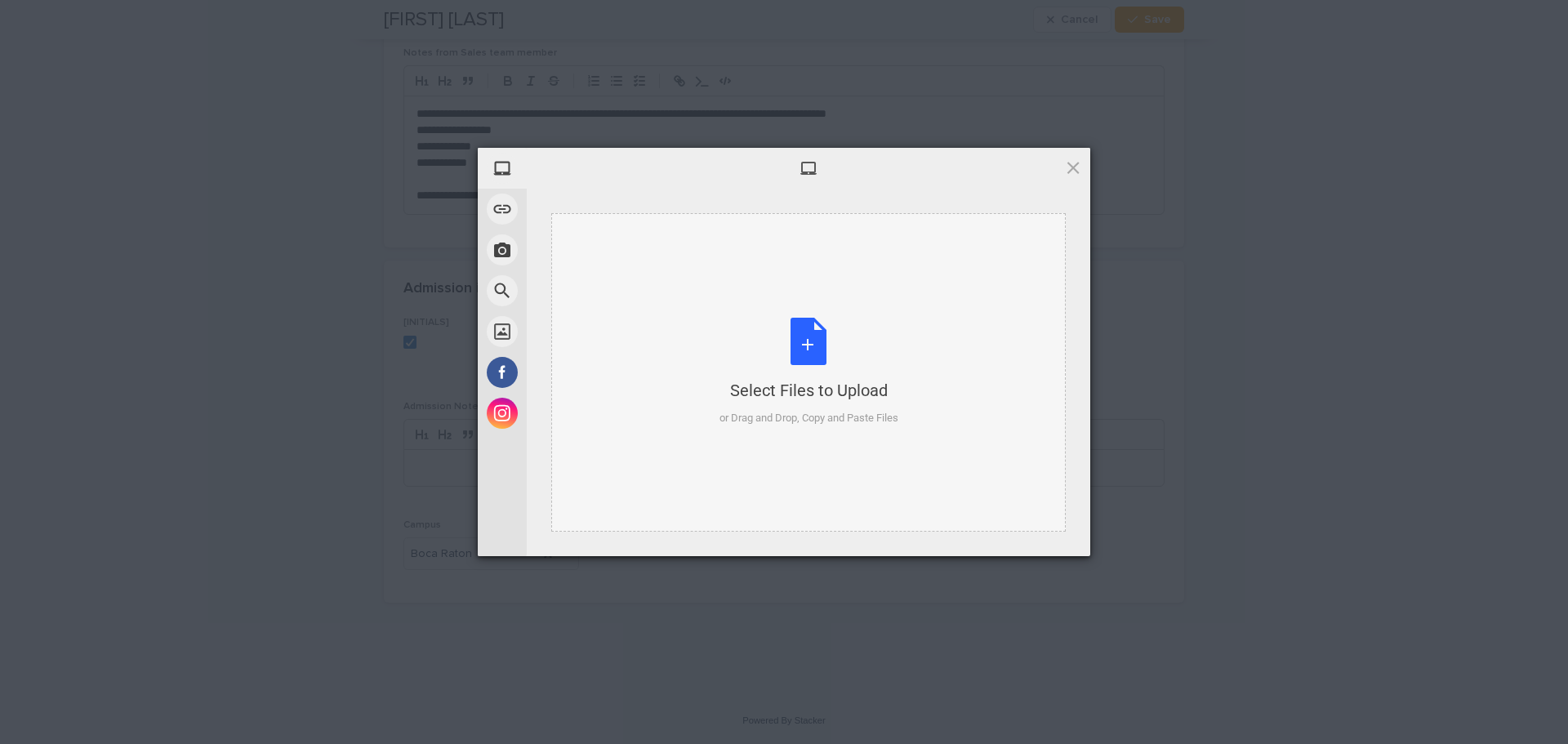 click on "Select Files to Upload
or Drag and Drop, Copy and Paste Files" at bounding box center [808, 372] 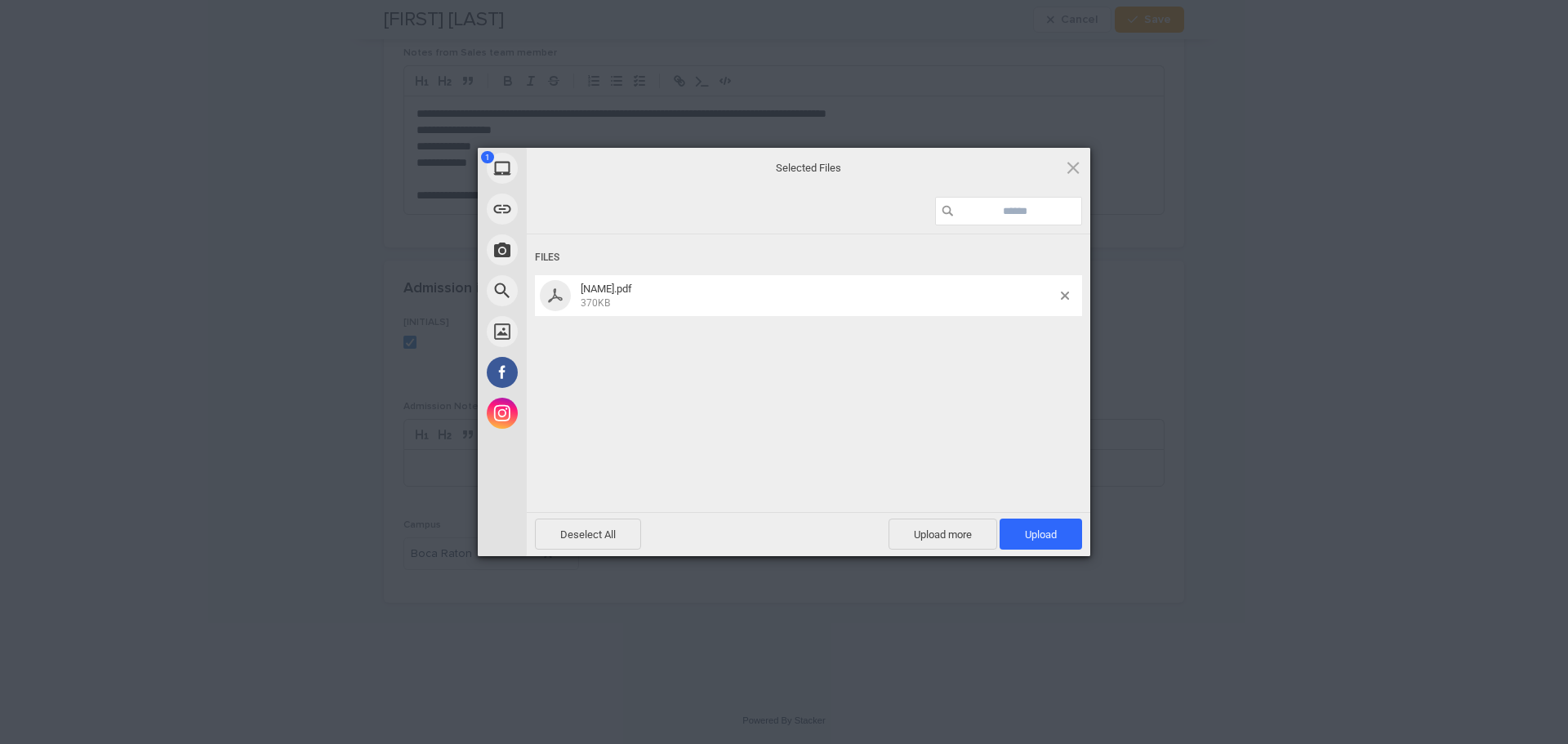 click on "Files
[NAME].pdf          [SIZE]KB" at bounding box center [808, 372] 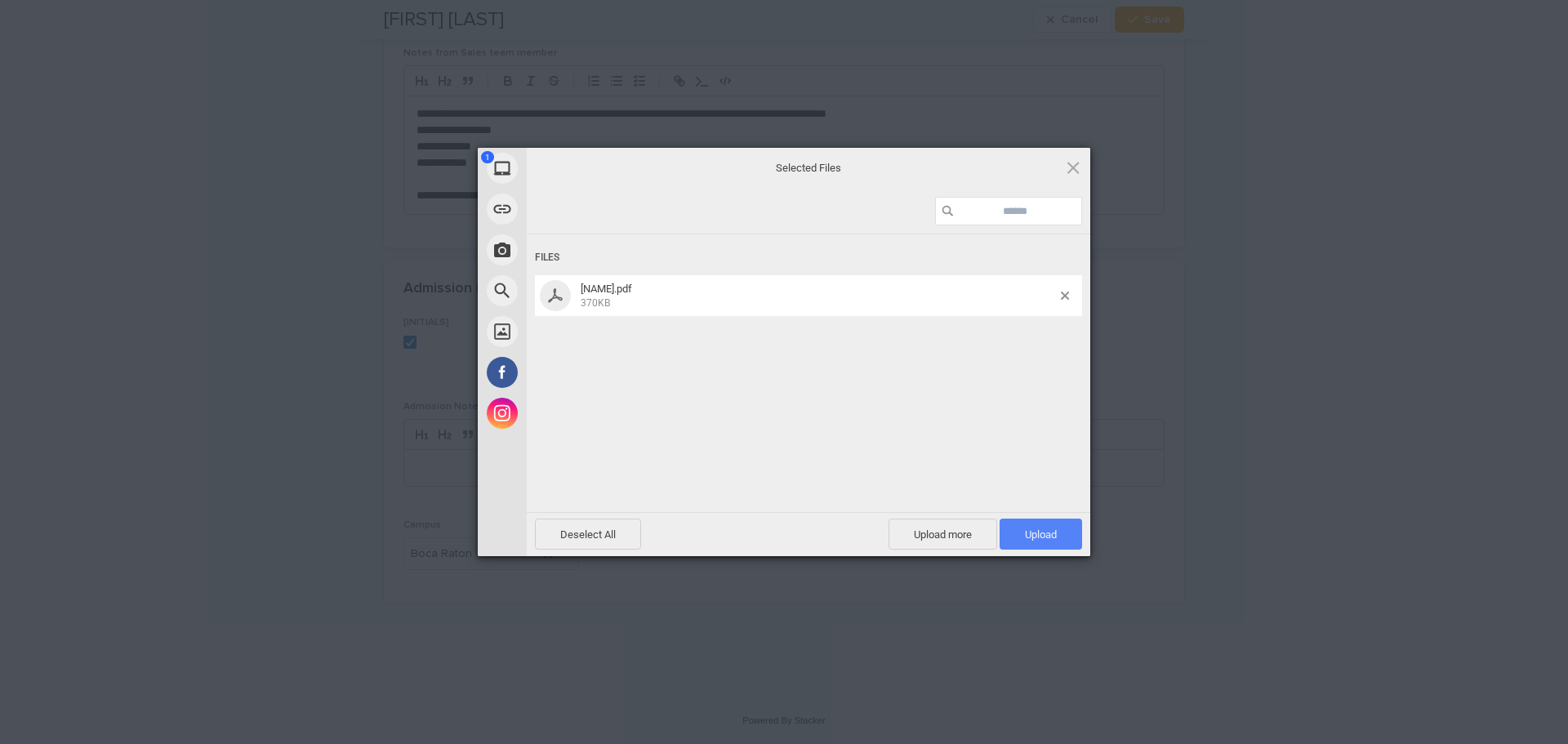 click on "Upload
1" at bounding box center [1040, 534] 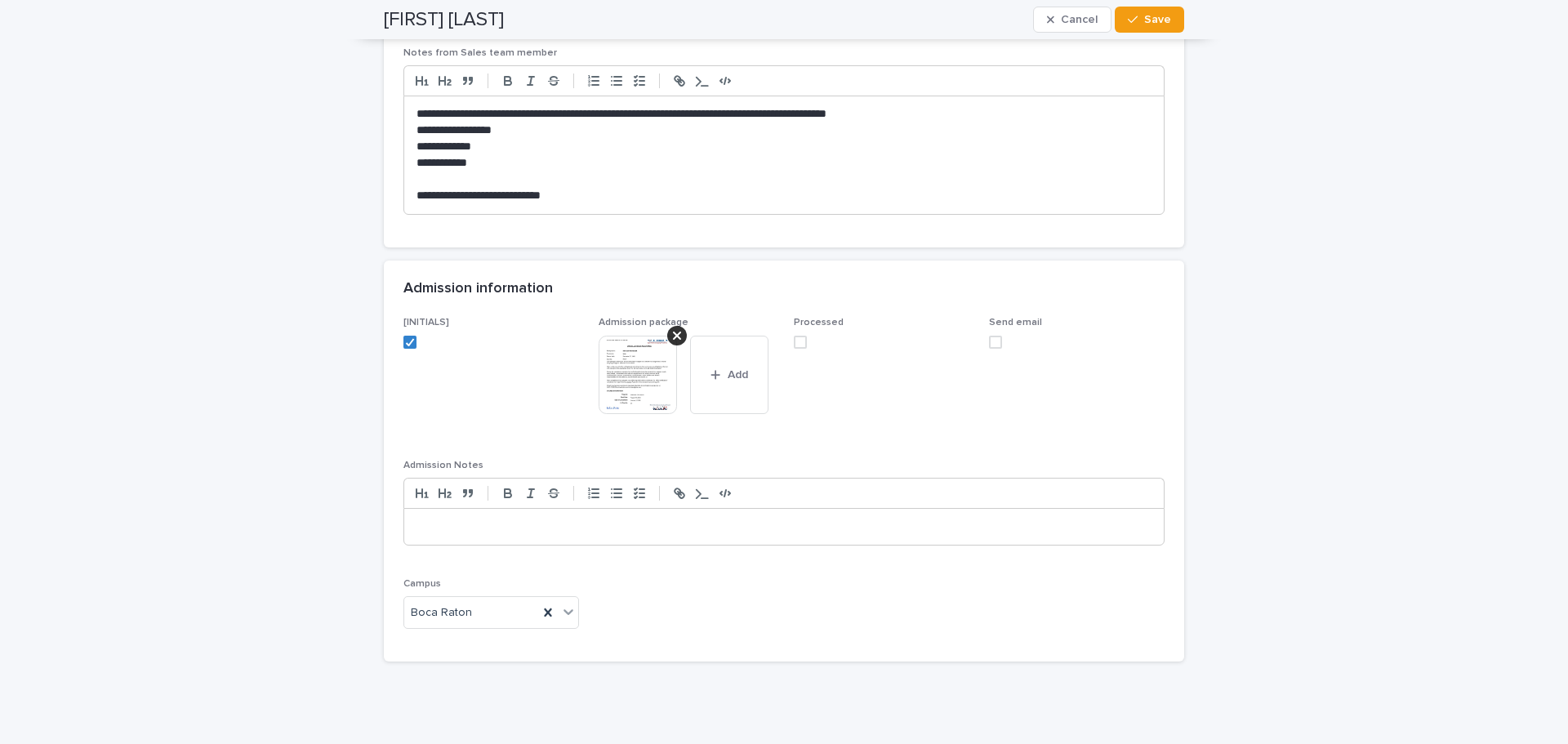 click at bounding box center [800, 342] 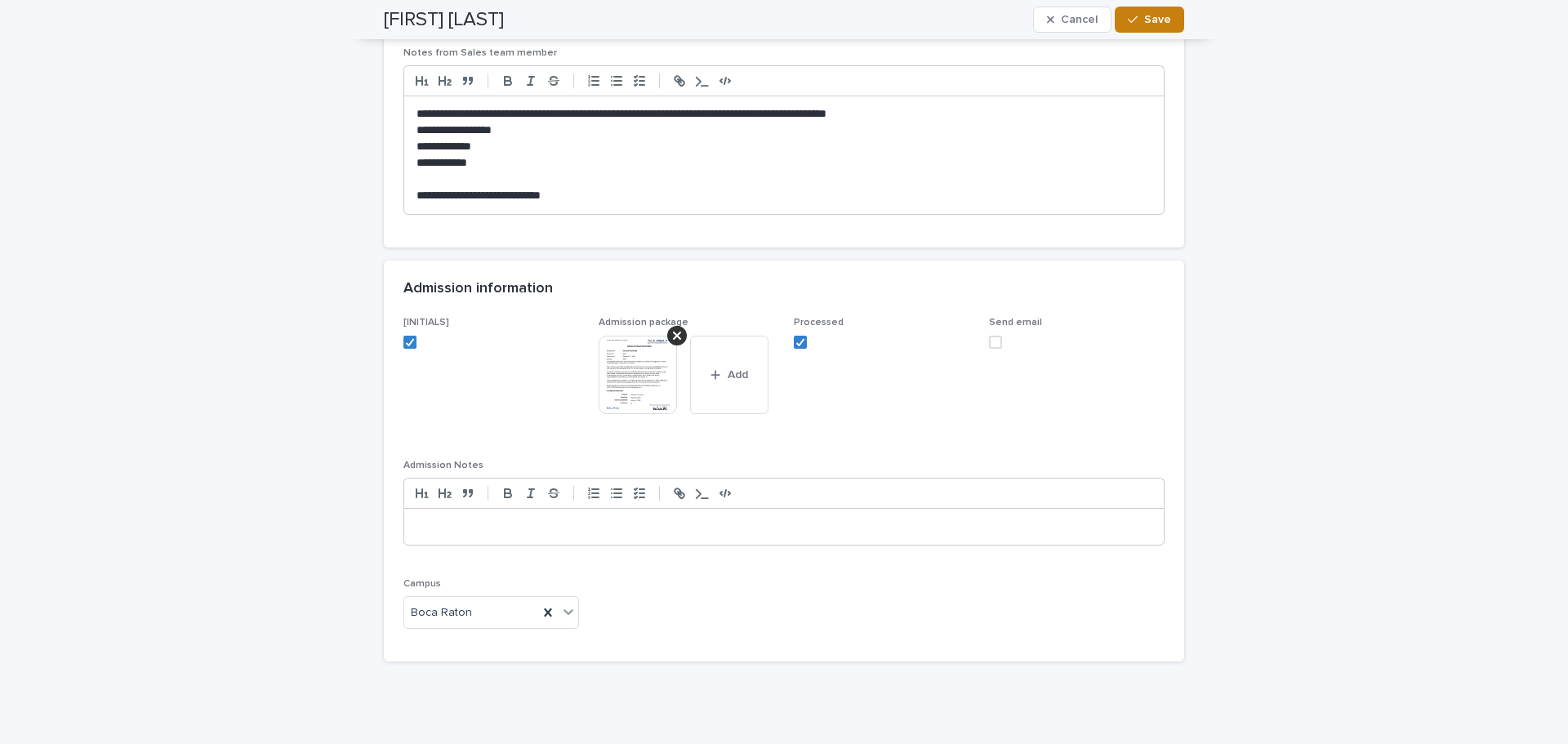 click on "Save" at bounding box center [1157, 20] 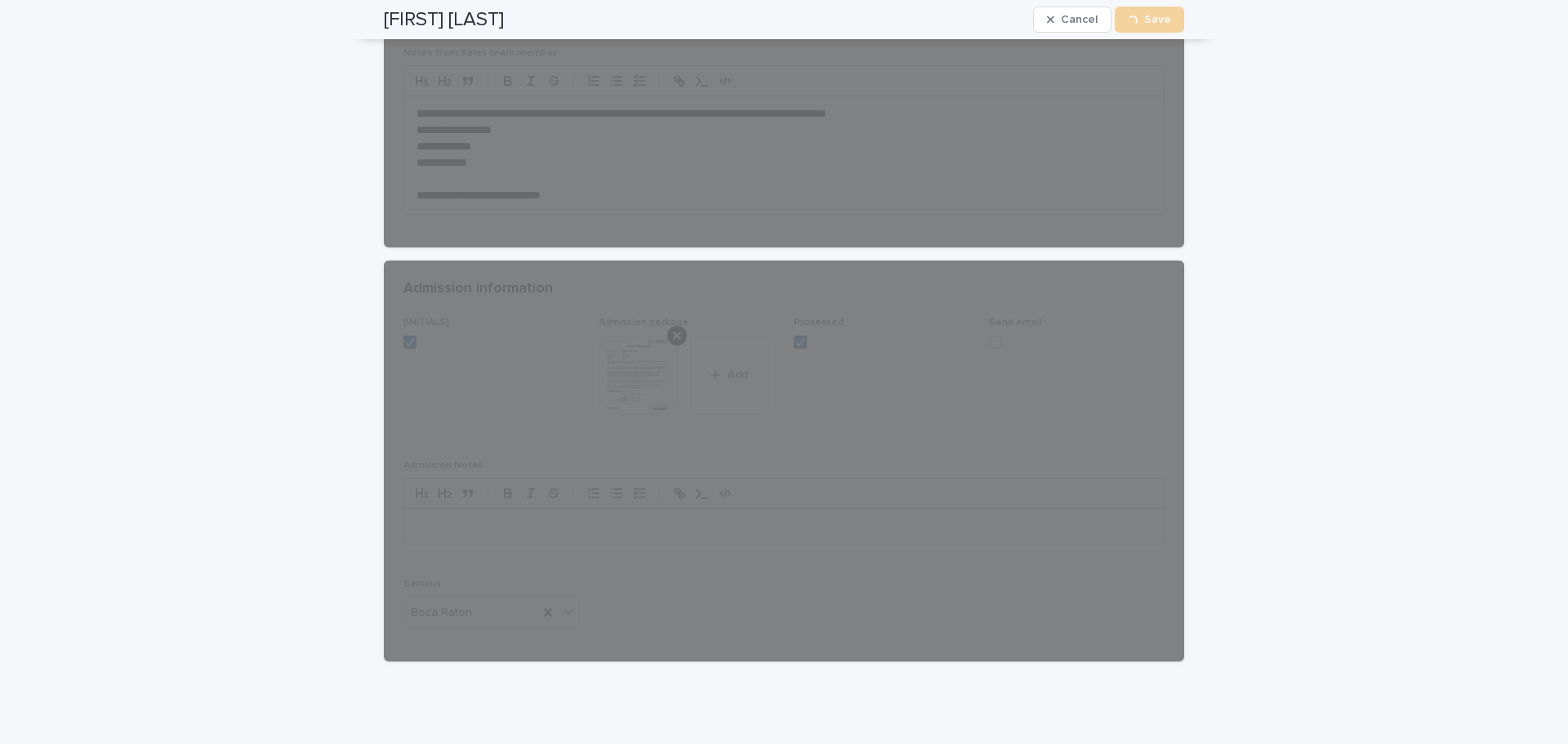 scroll, scrollTop: 1195, scrollLeft: 0, axis: vertical 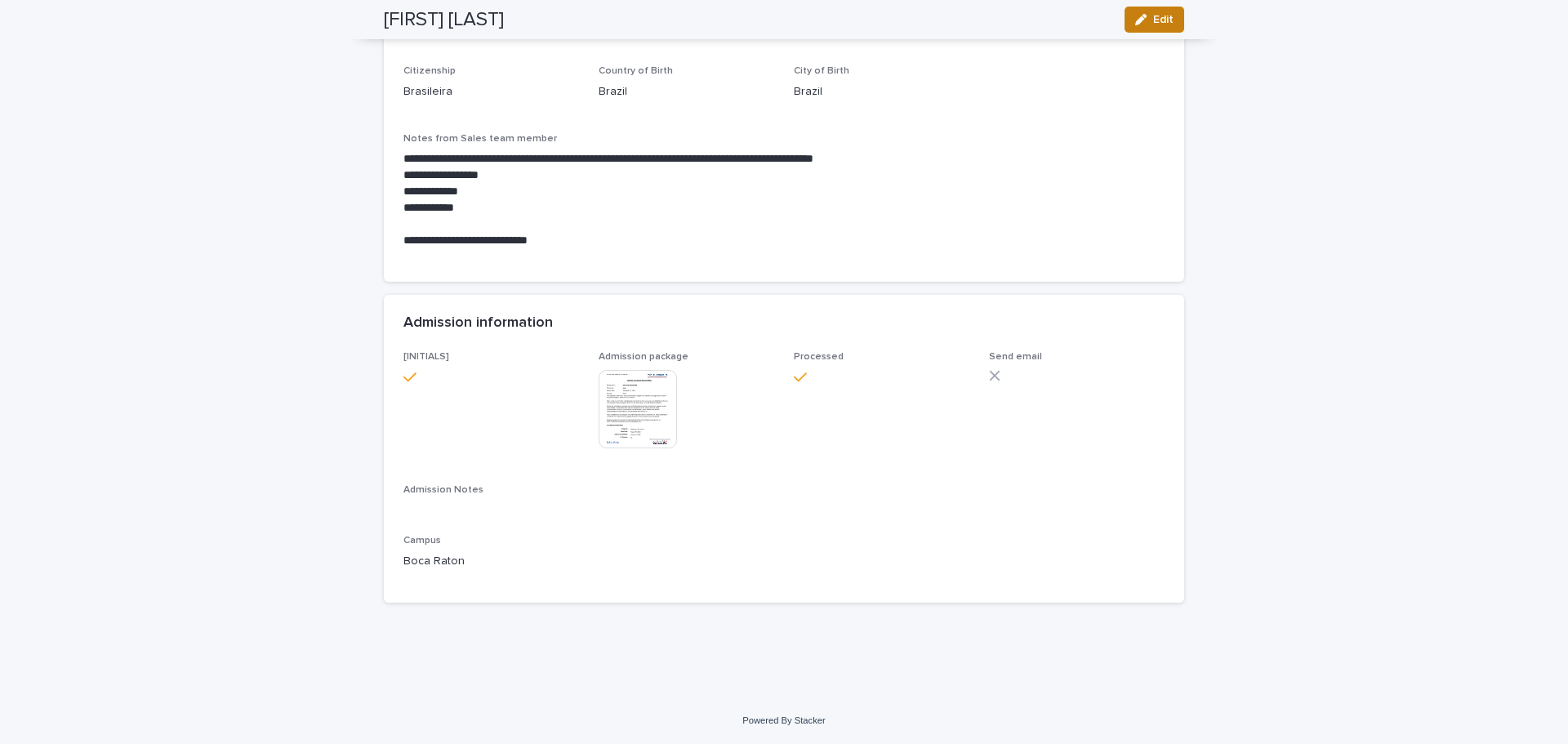 click on "Edit" at bounding box center [1154, 20] 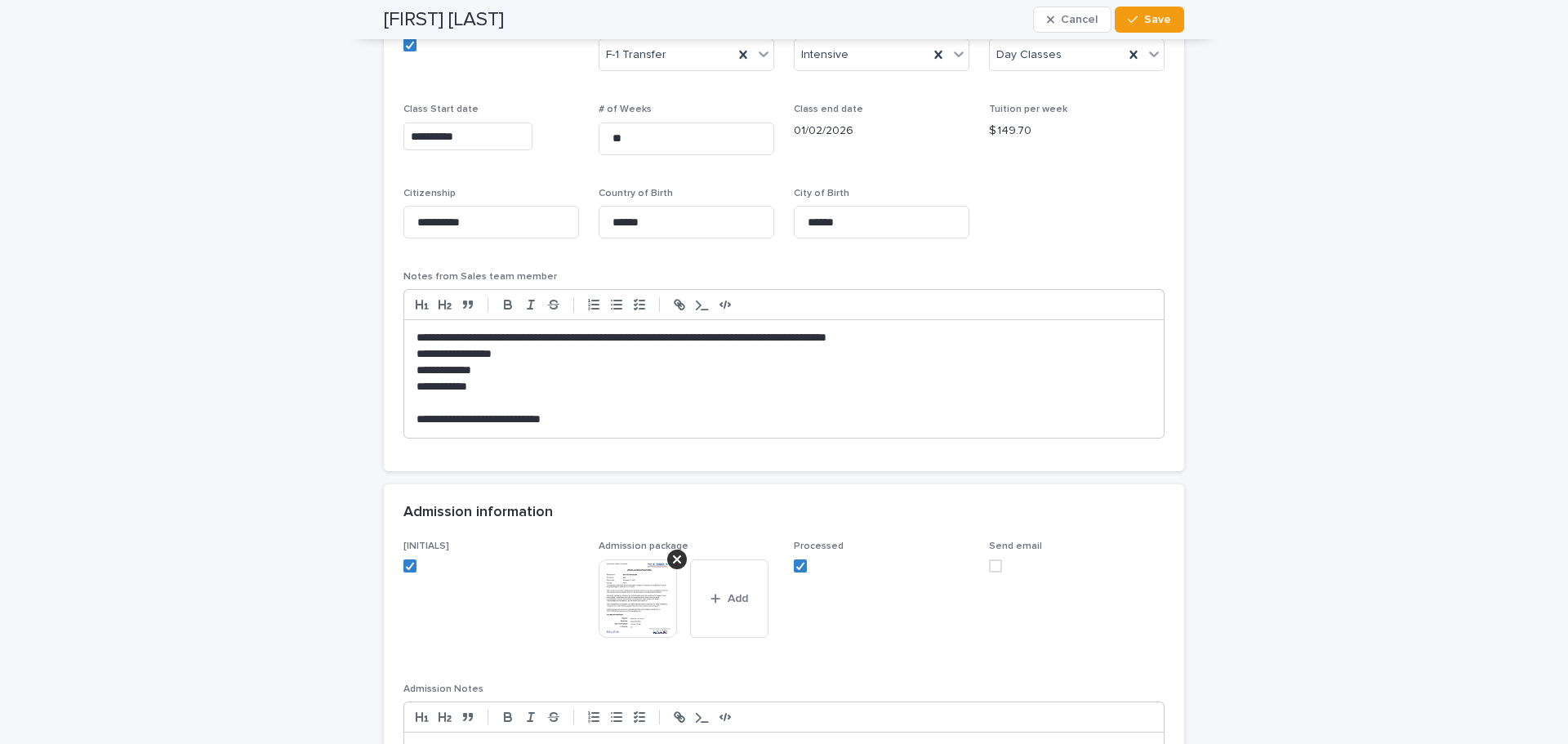 scroll, scrollTop: 1440, scrollLeft: 0, axis: vertical 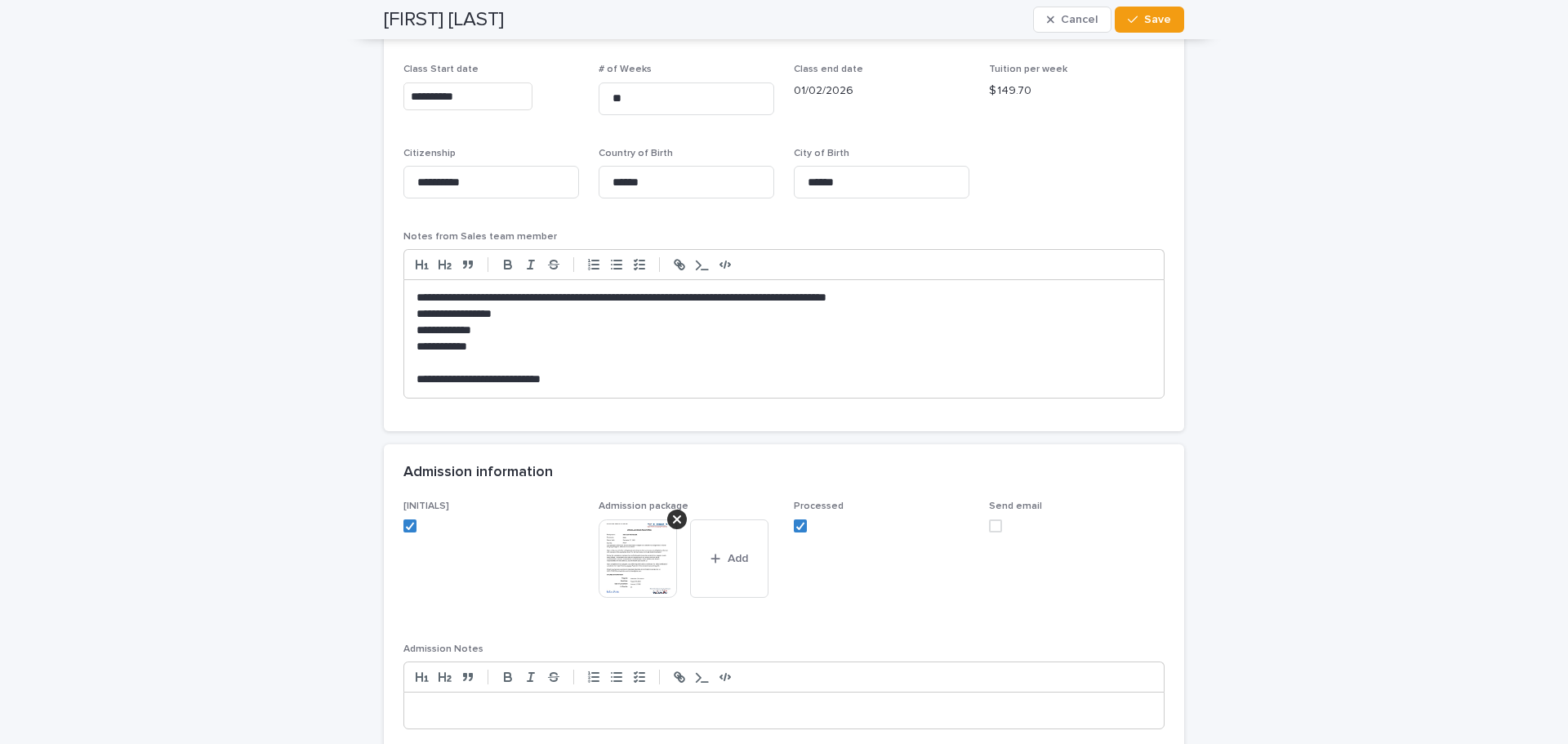 click at bounding box center [1076, 526] 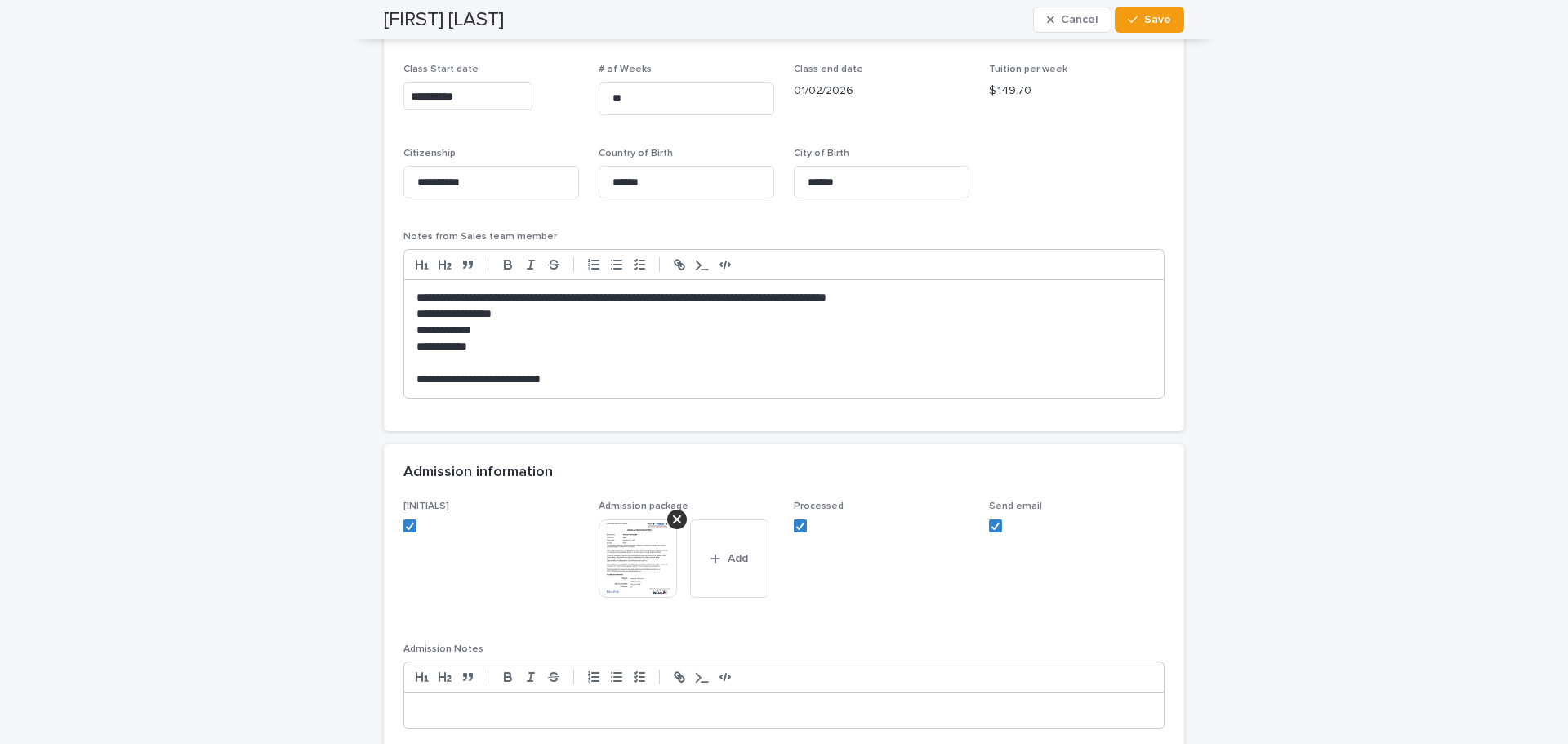 drag, startPoint x: 1177, startPoint y: 21, endPoint x: 1132, endPoint y: 344, distance: 326.11961 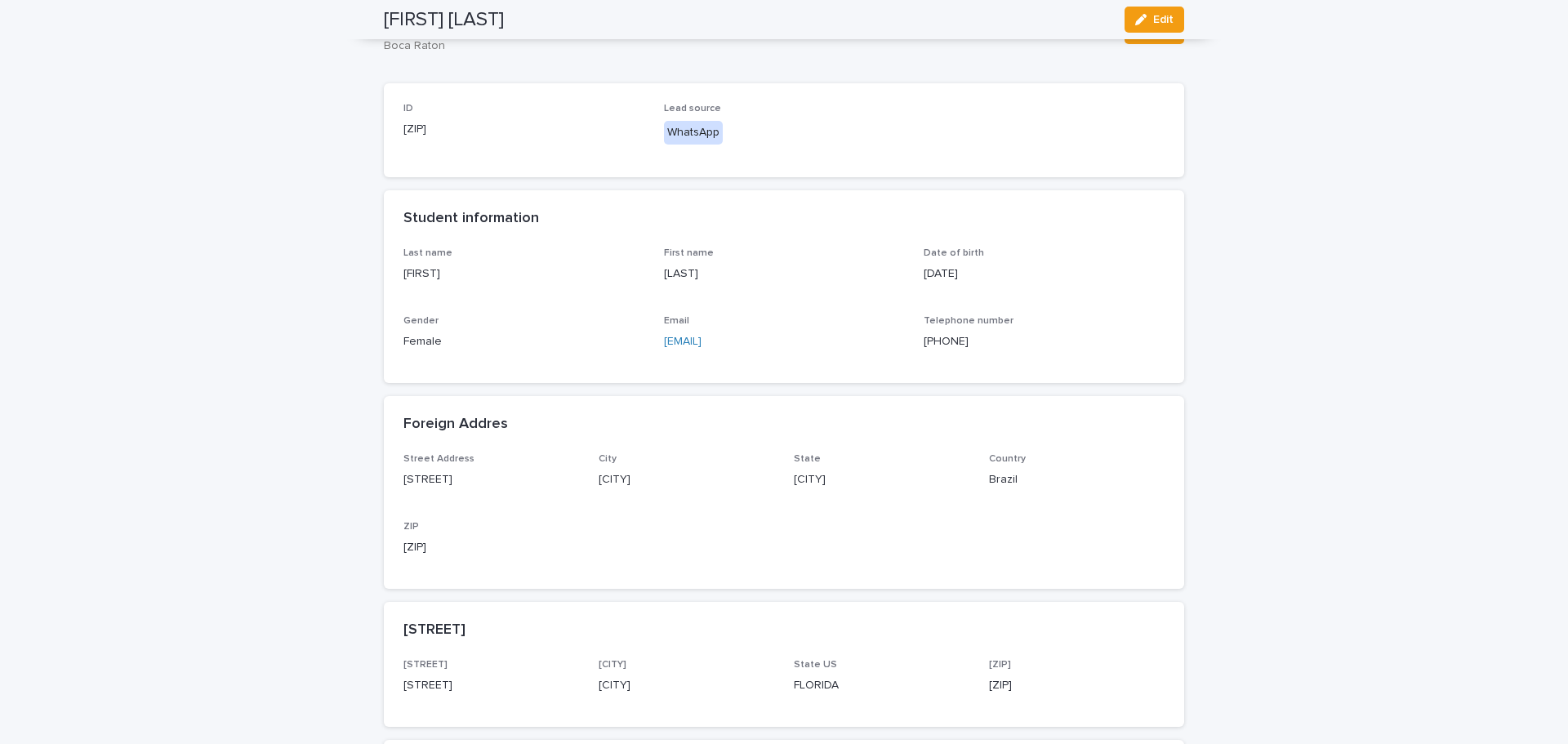 scroll, scrollTop: 0, scrollLeft: 0, axis: both 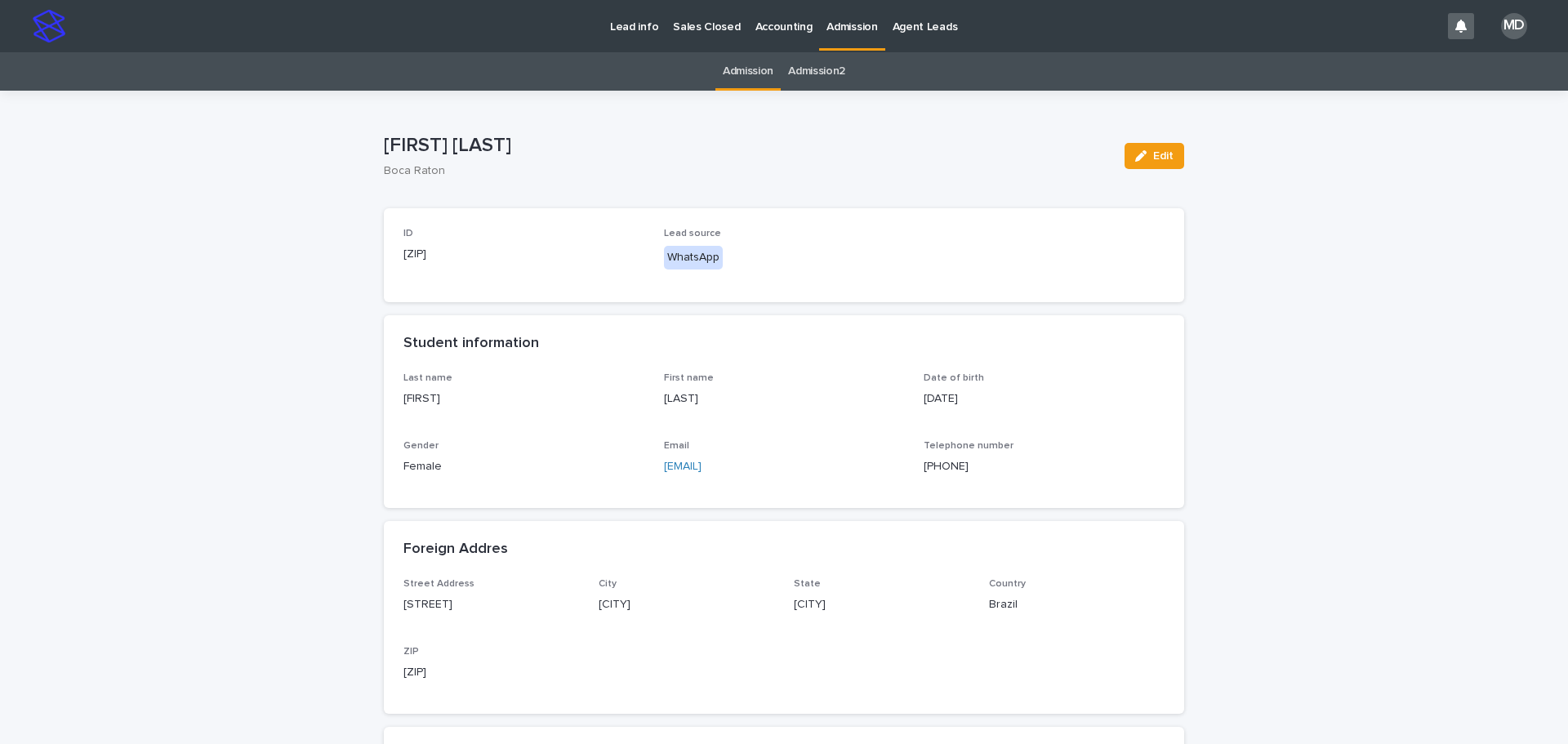 click on "Admission" at bounding box center [852, 17] 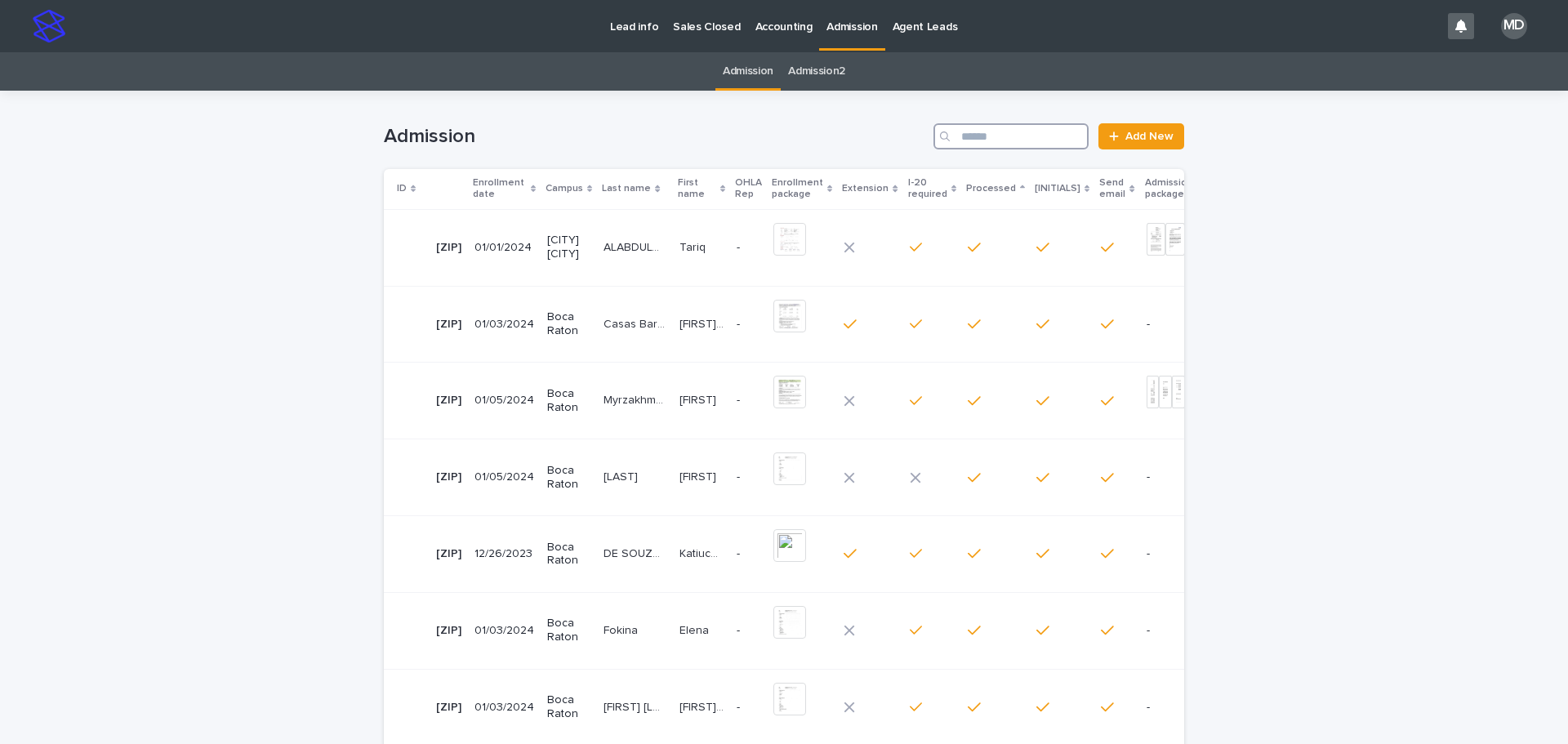 click at bounding box center (1011, 136) 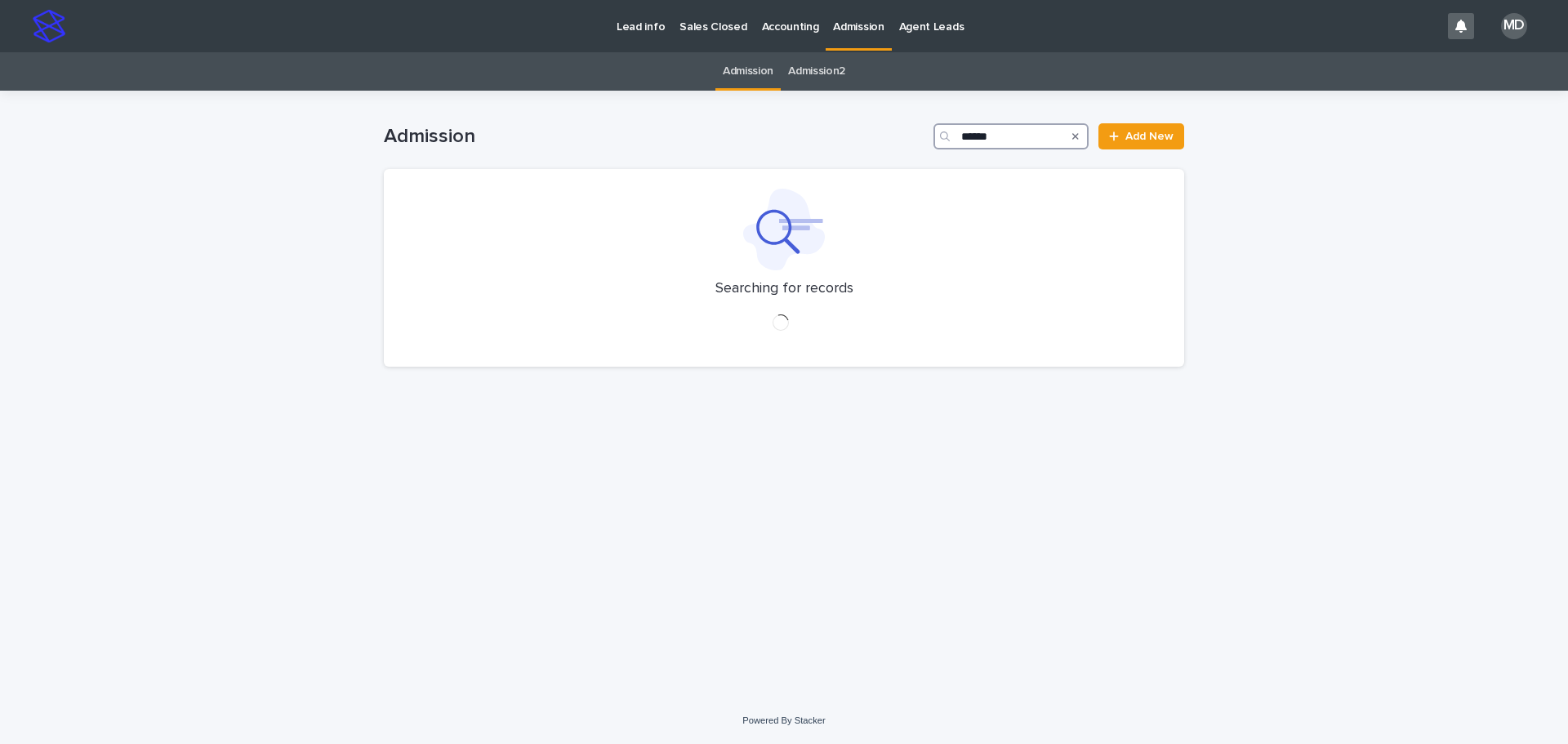 type on "******" 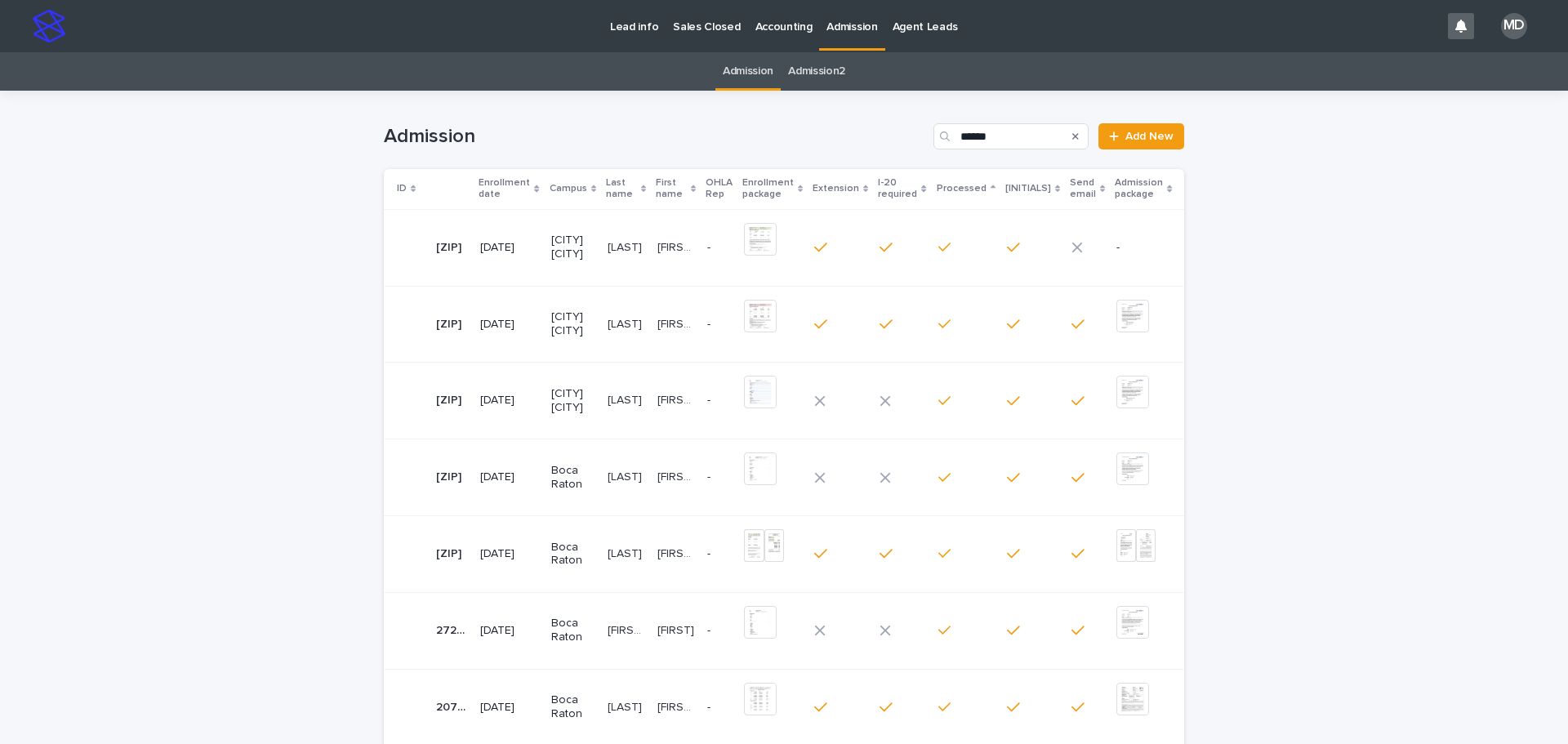 click on "Enrollment date" at bounding box center [504, 189] 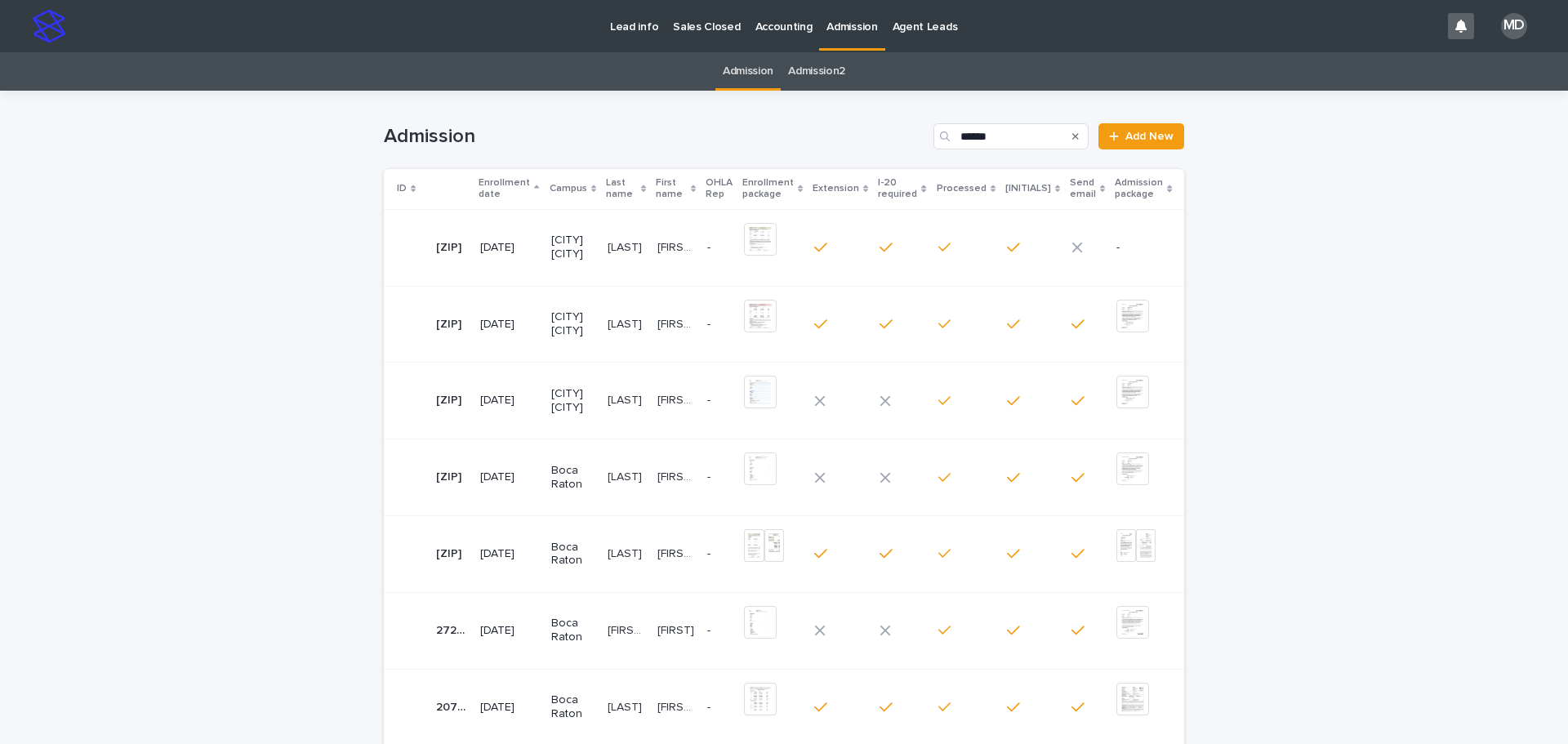 click on "Enrollment date" at bounding box center [504, 189] 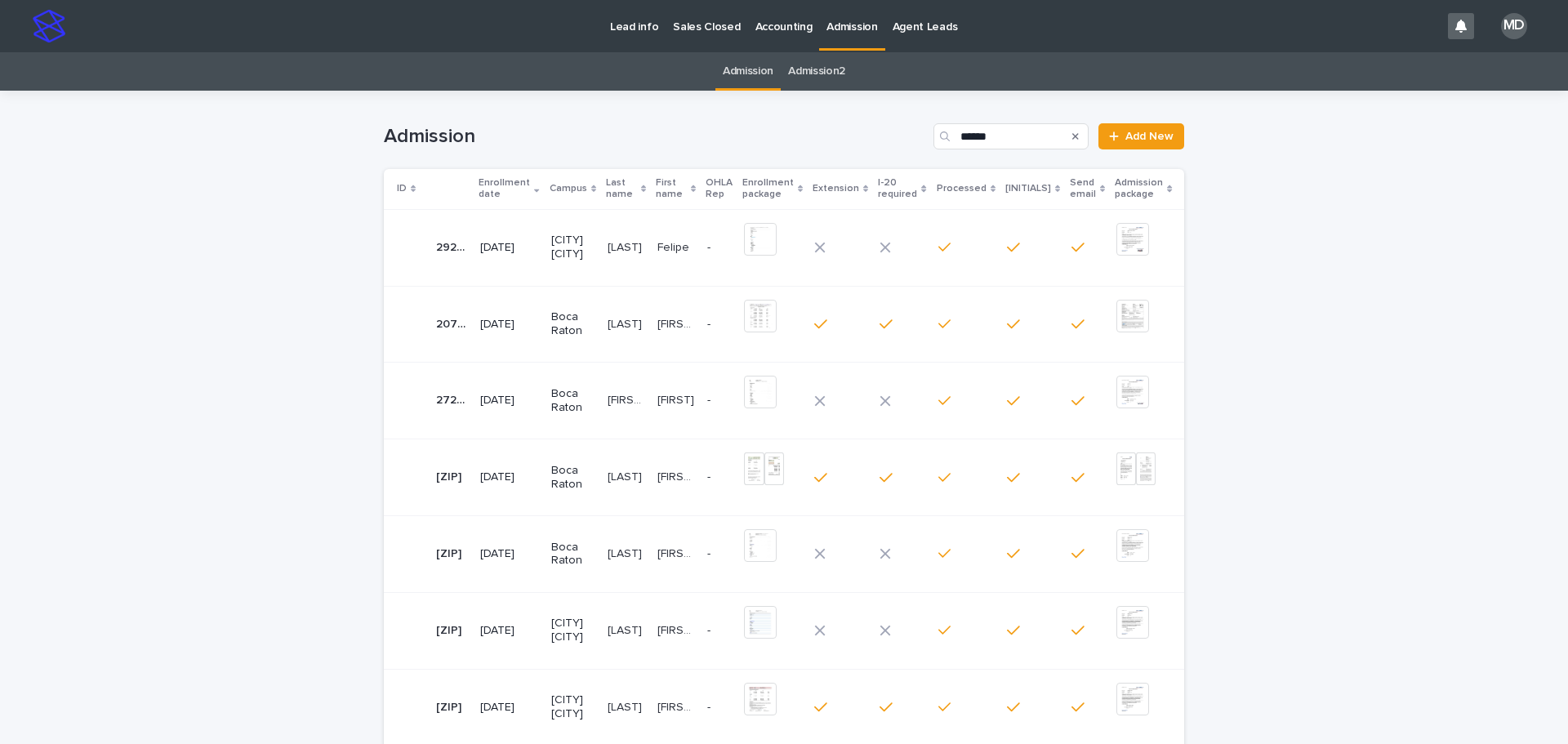 click on "[CITY] [CITY]" at bounding box center [572, 247] 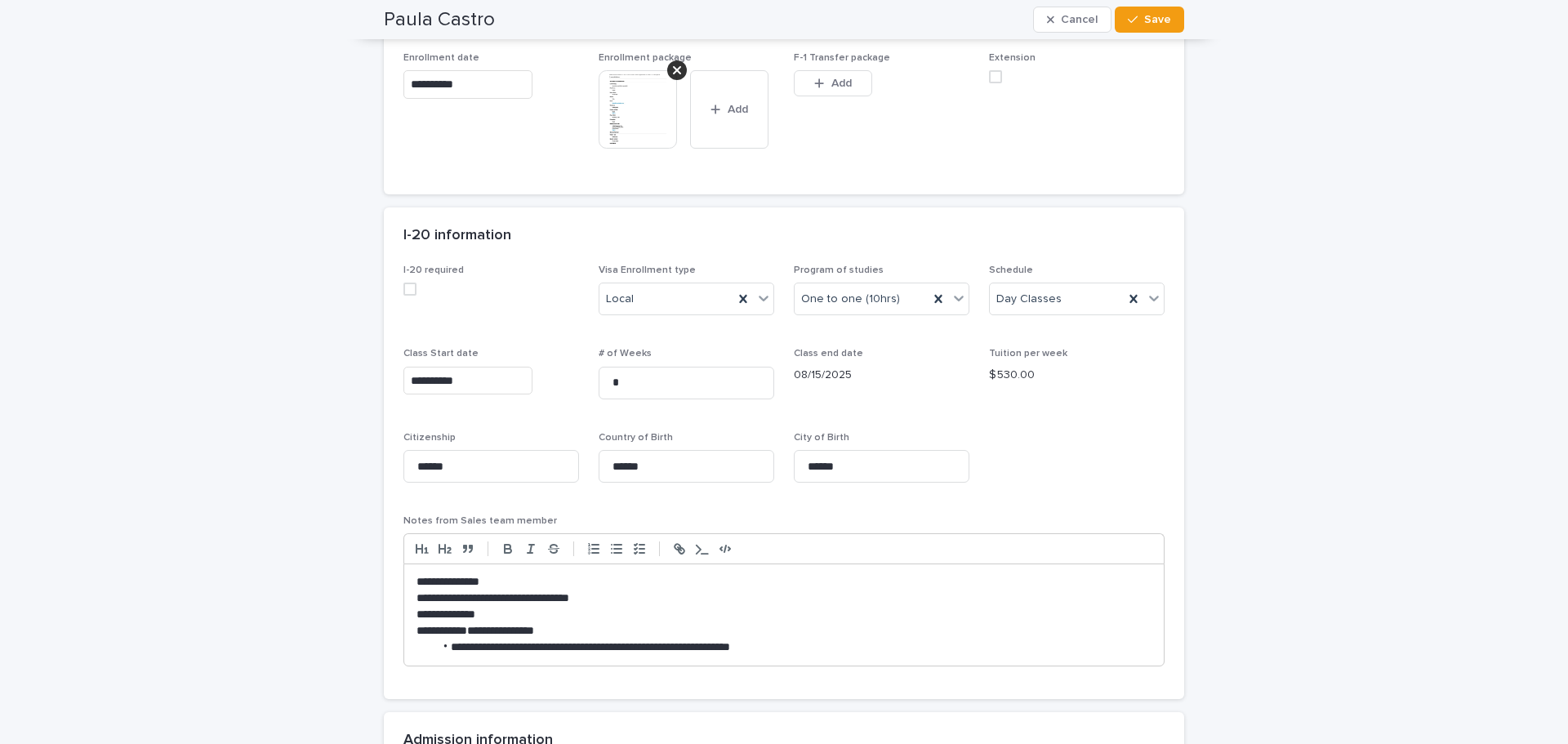 scroll, scrollTop: 980, scrollLeft: 0, axis: vertical 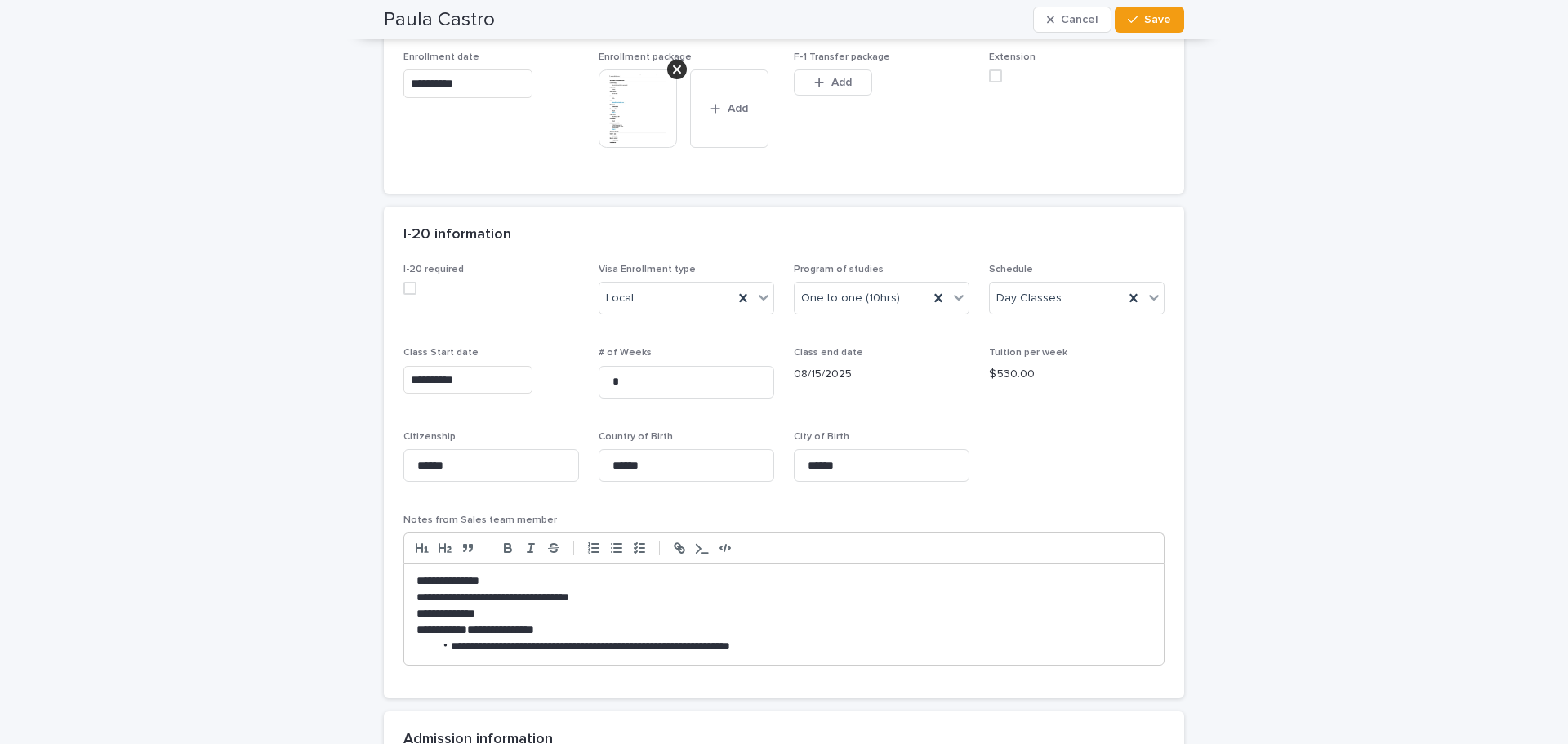 click at bounding box center (638, 109) 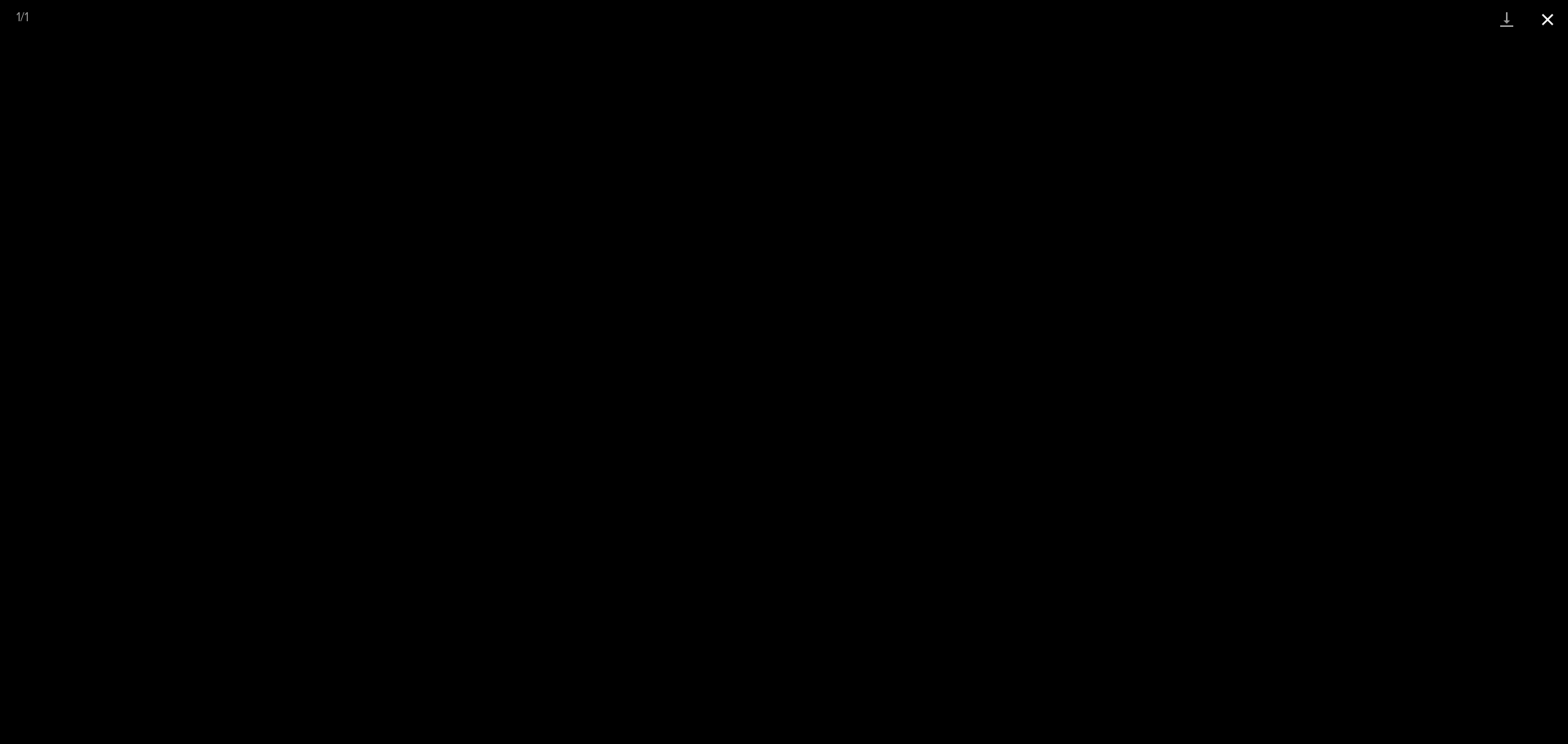 click at bounding box center [1548, 19] 